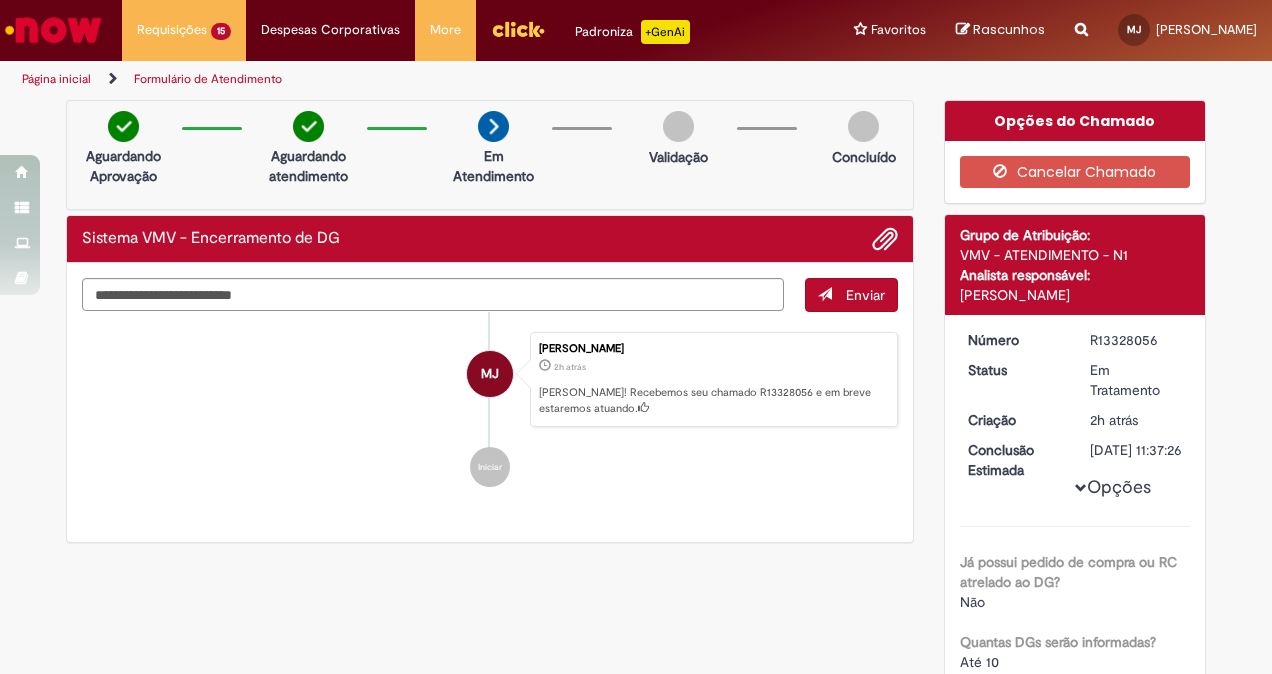scroll, scrollTop: 0, scrollLeft: 0, axis: both 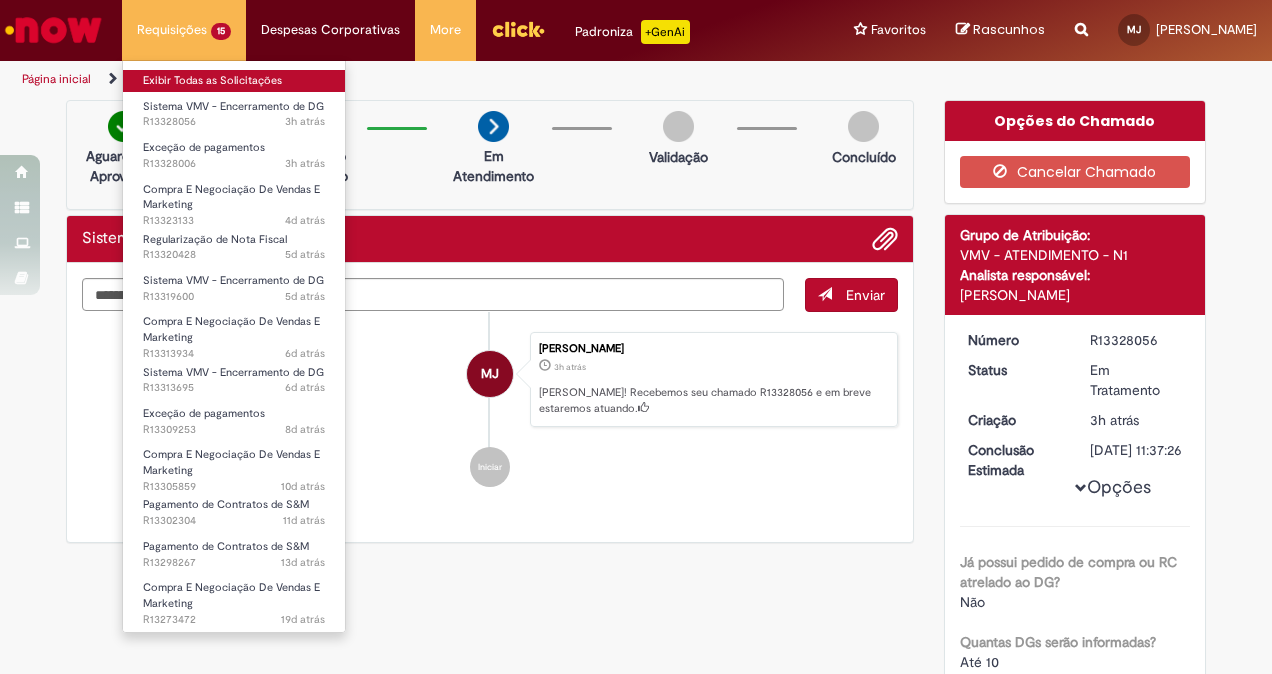 click on "Exibir Todas as Solicitações" at bounding box center [234, 81] 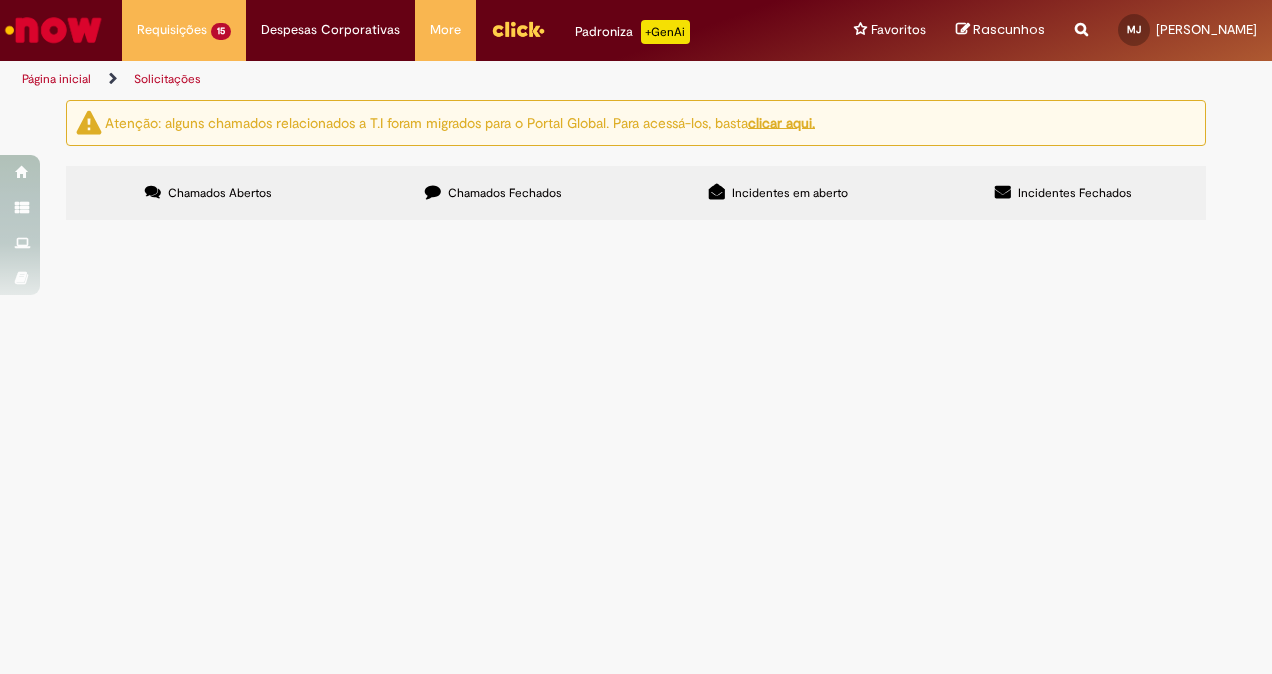 scroll, scrollTop: 90, scrollLeft: 0, axis: vertical 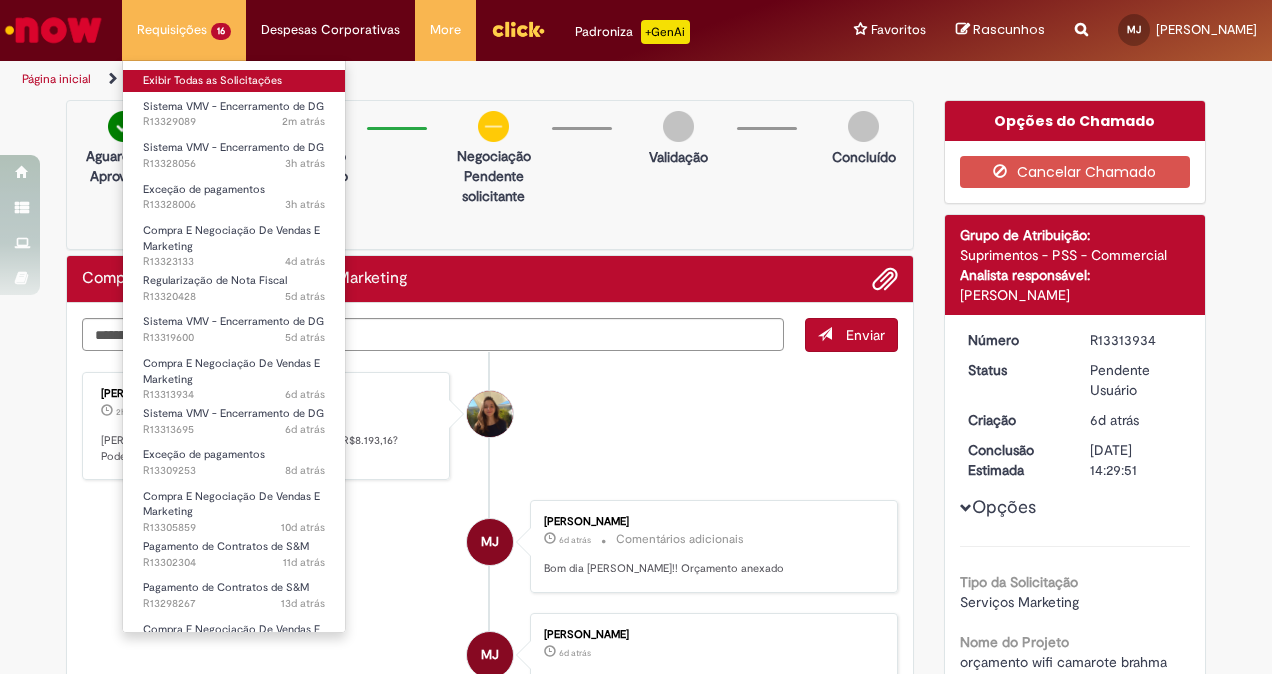 click on "Exibir Todas as Solicitações" at bounding box center [234, 81] 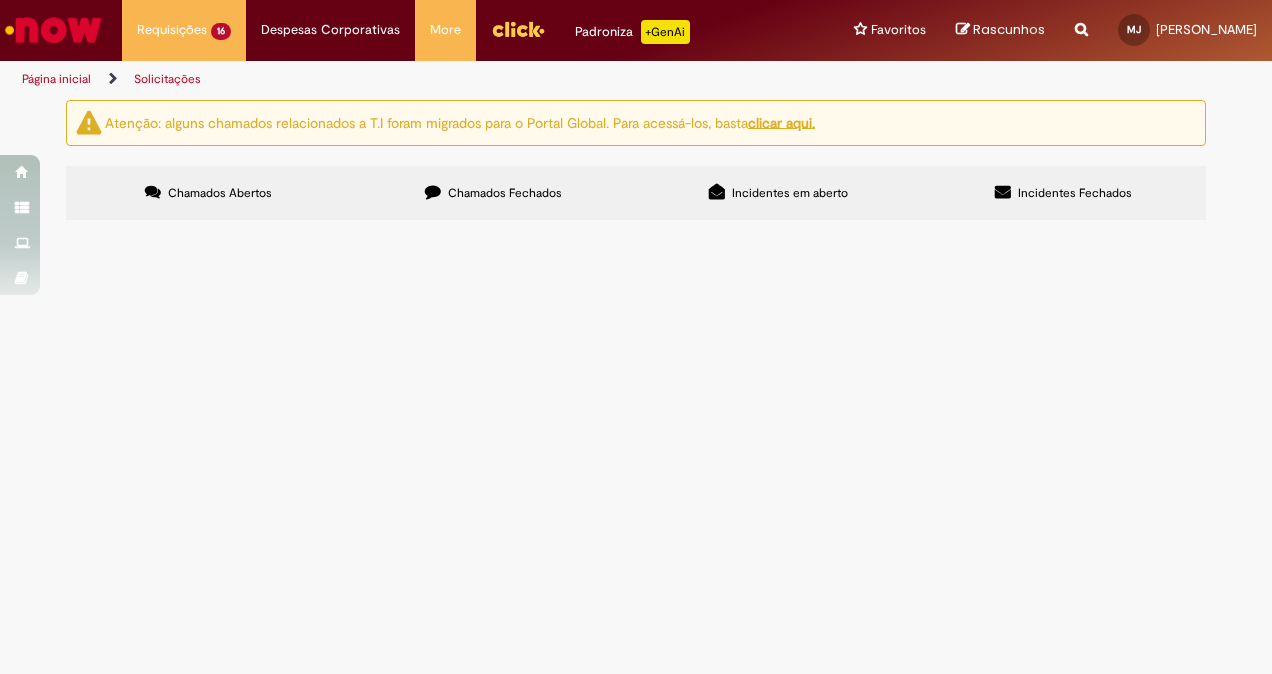 scroll, scrollTop: 208, scrollLeft: 0, axis: vertical 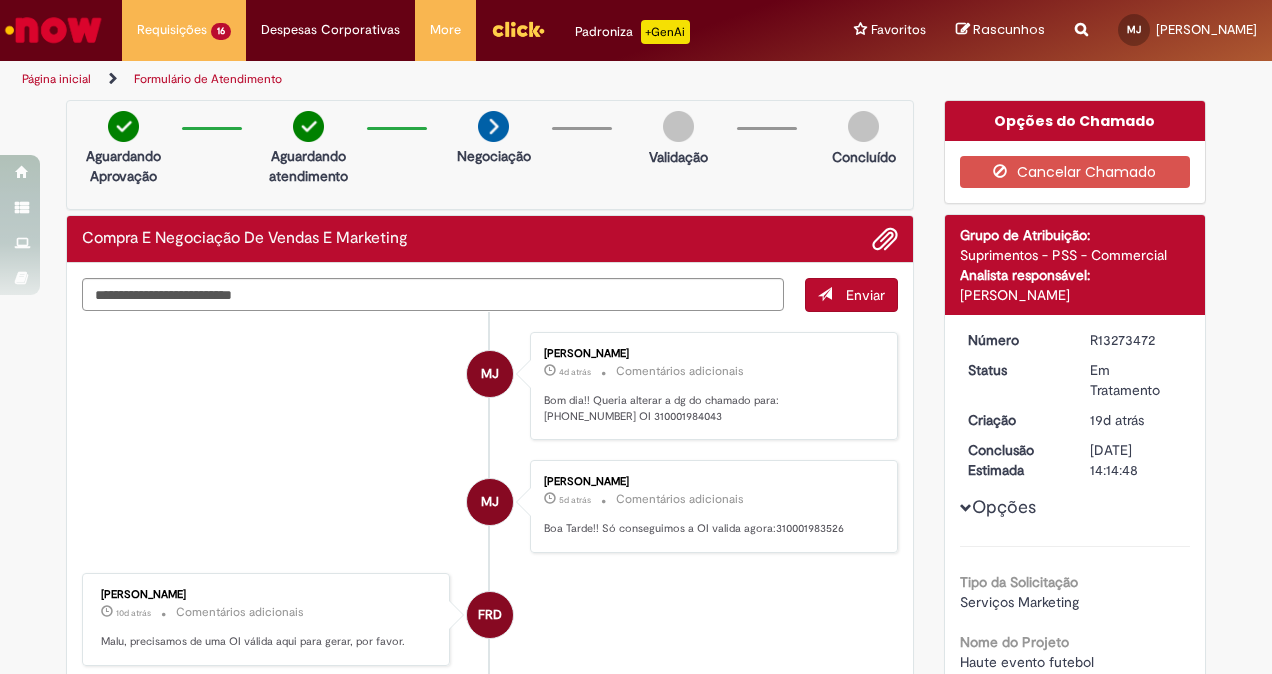 click at bounding box center (53, 30) 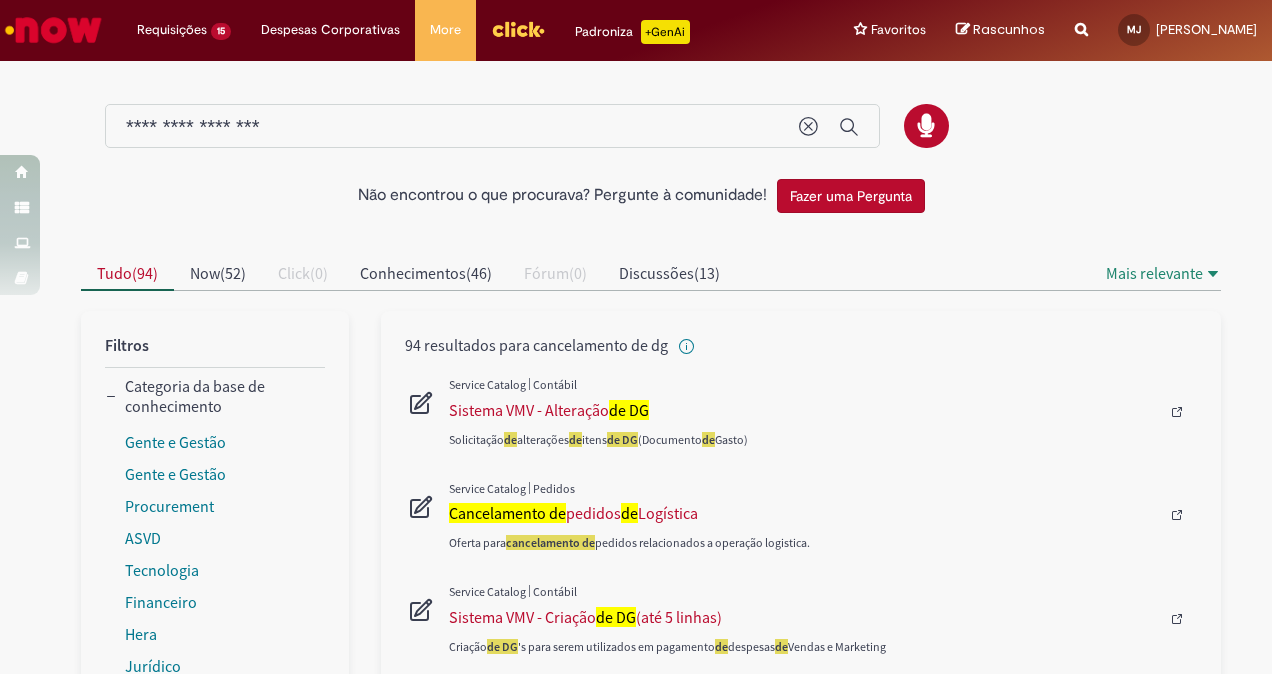 scroll, scrollTop: 0, scrollLeft: 0, axis: both 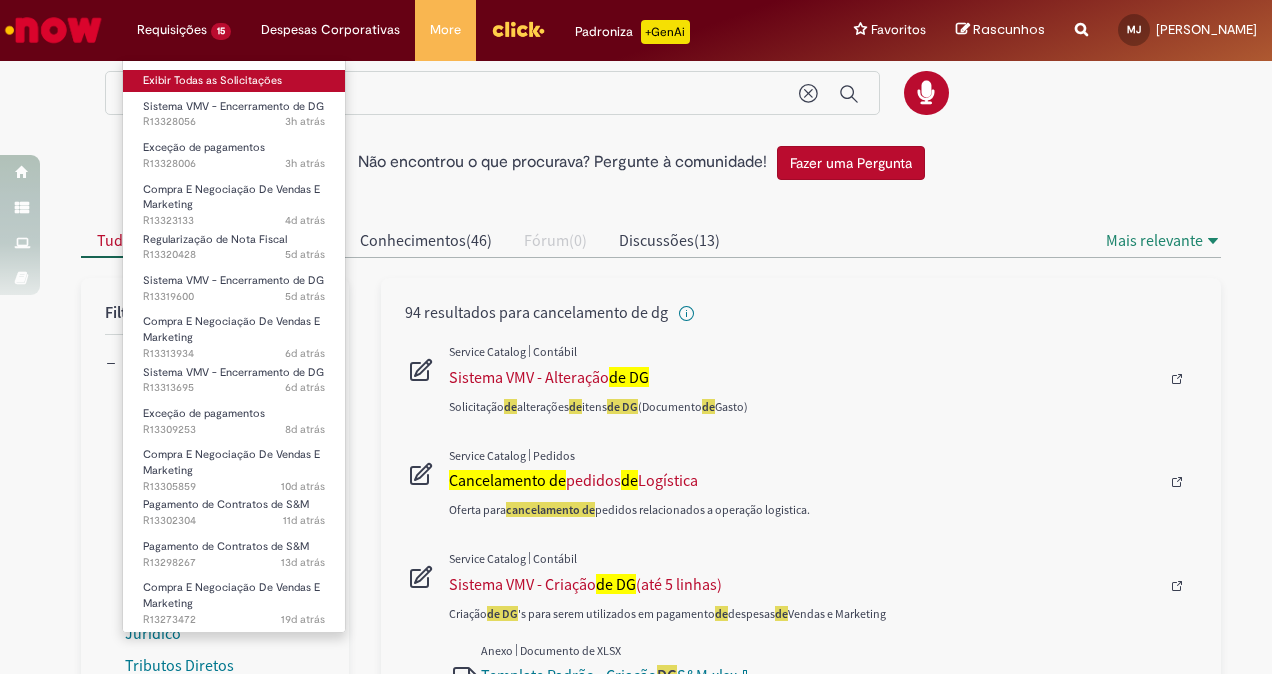 click on "Exibir Todas as Solicitações" at bounding box center [234, 81] 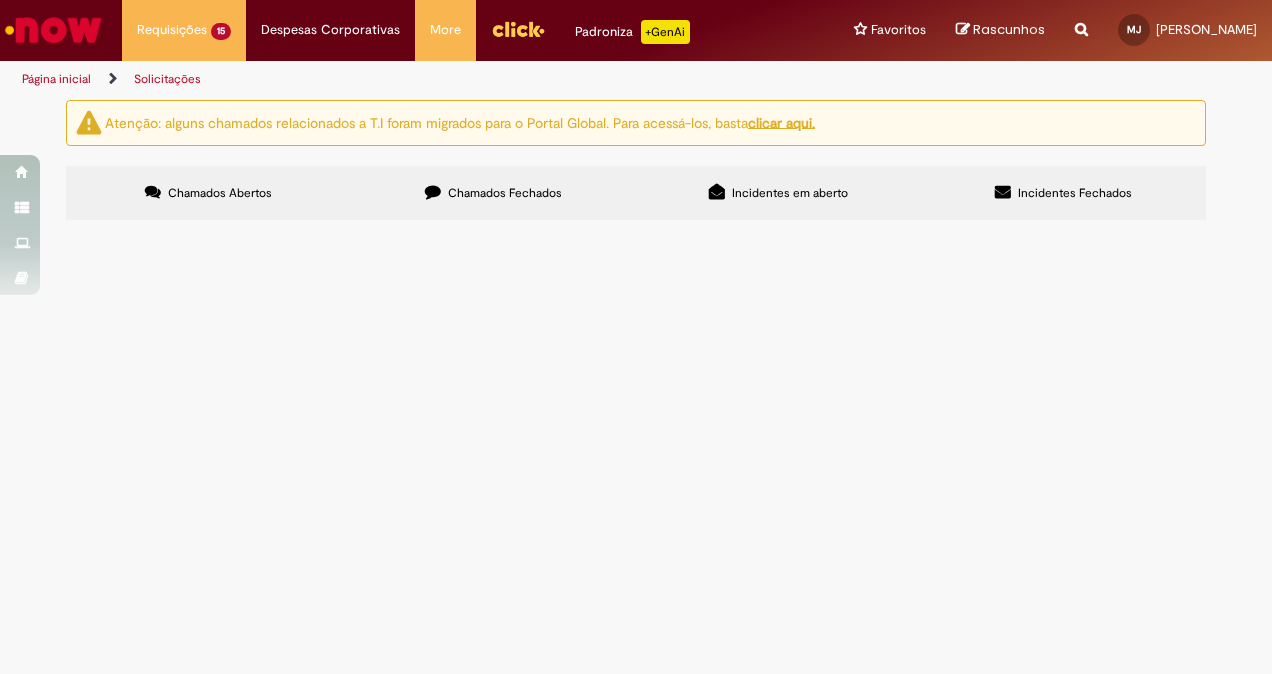 scroll, scrollTop: 286, scrollLeft: 0, axis: vertical 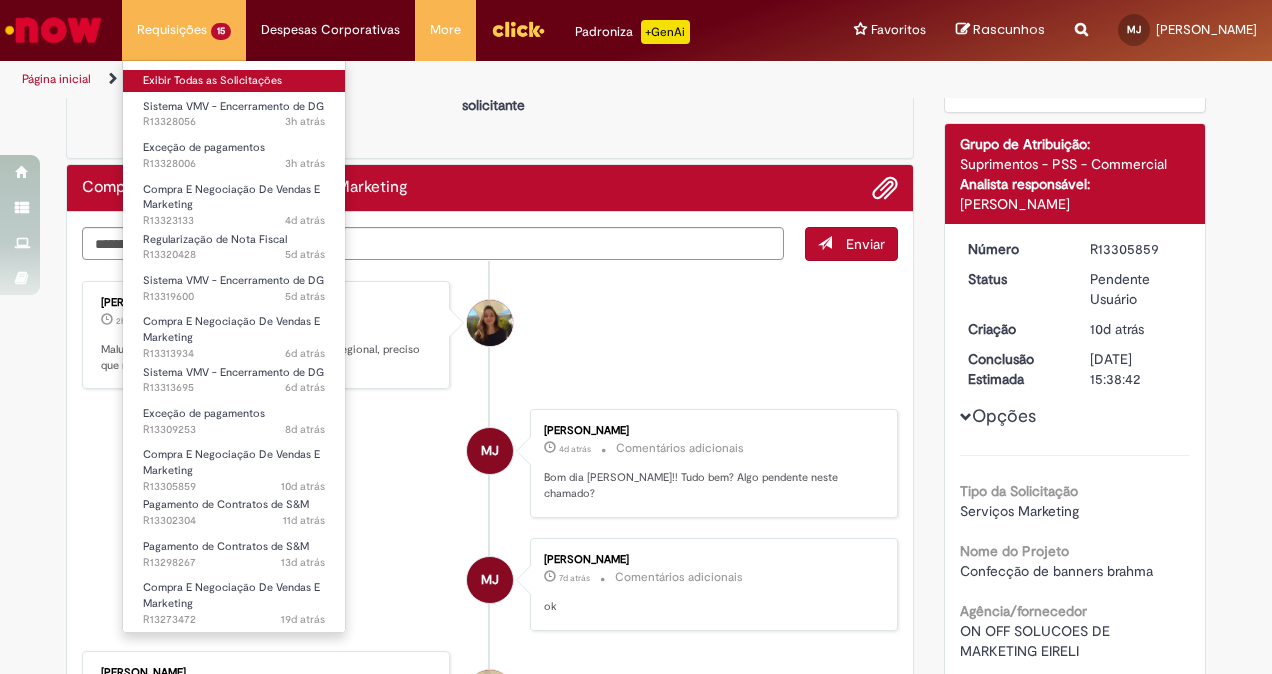 click on "Exibir Todas as Solicitações" at bounding box center (234, 81) 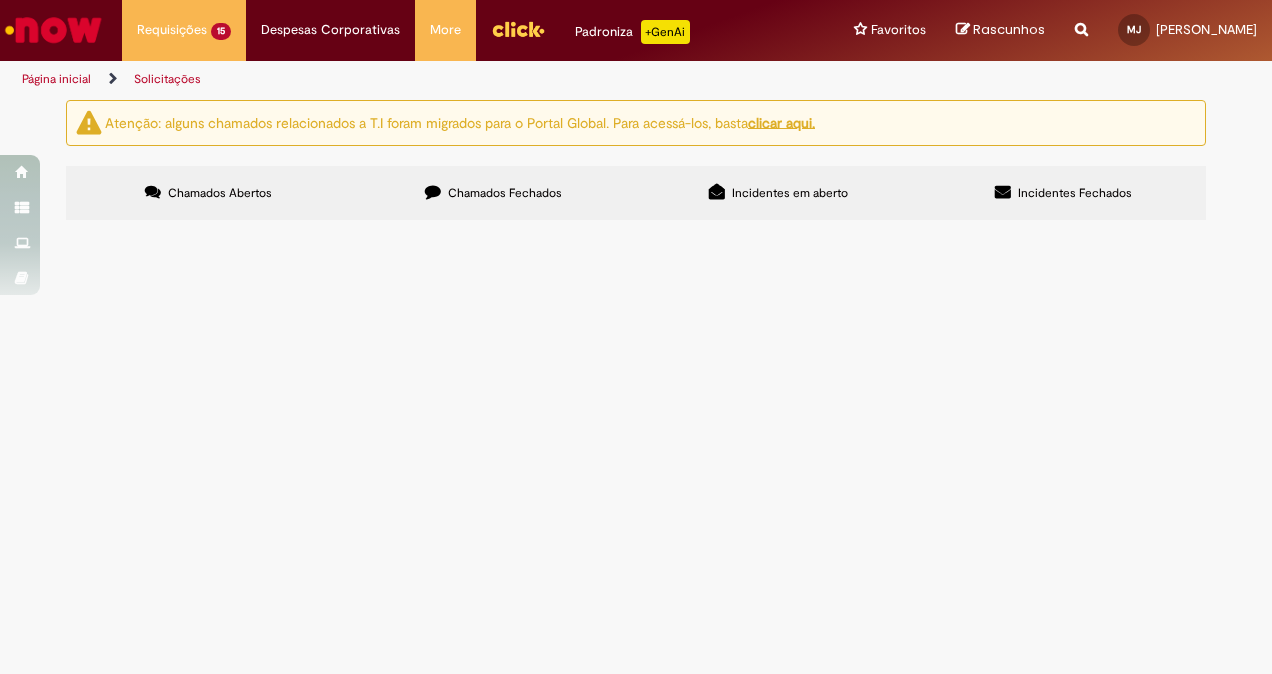 scroll, scrollTop: 352, scrollLeft: 0, axis: vertical 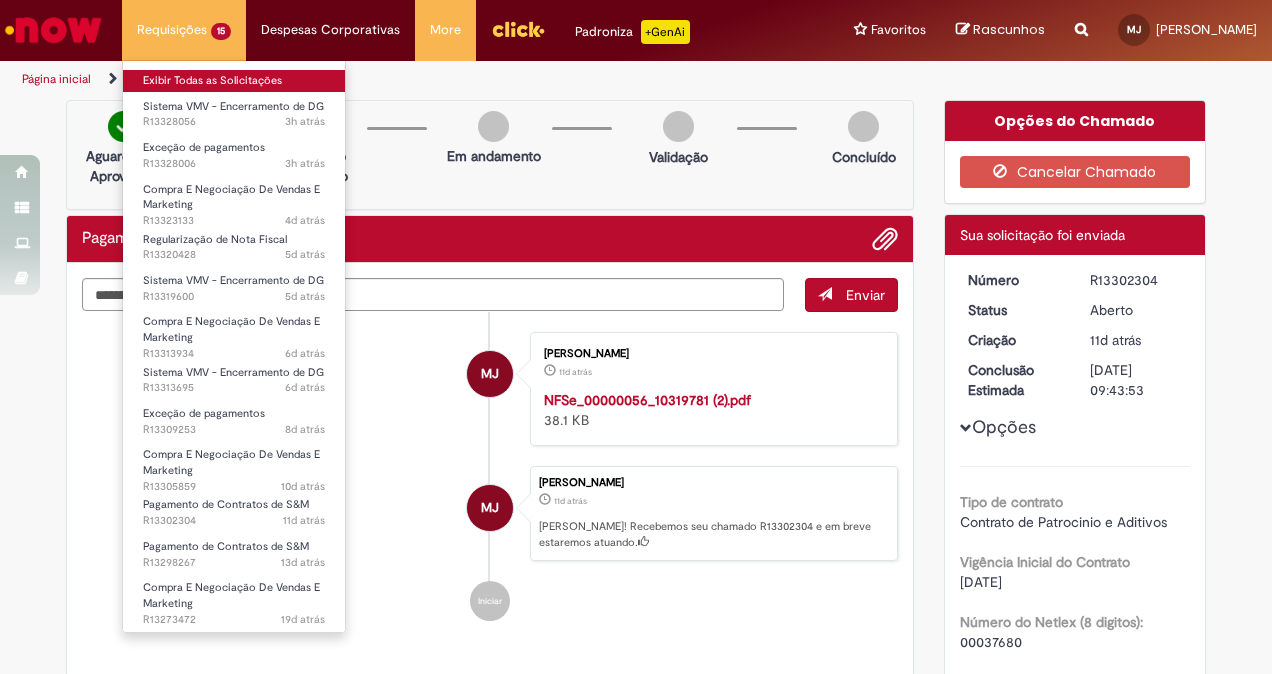 click on "Exibir Todas as Solicitações" at bounding box center [234, 81] 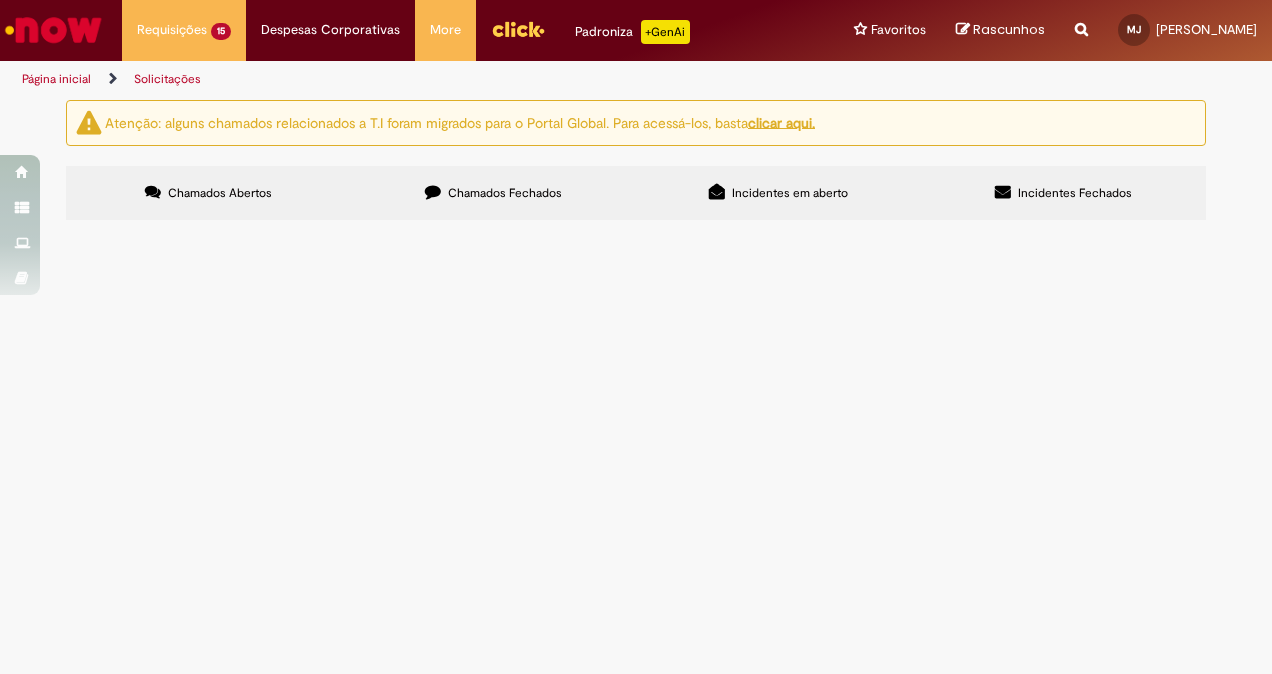 scroll, scrollTop: 254, scrollLeft: 0, axis: vertical 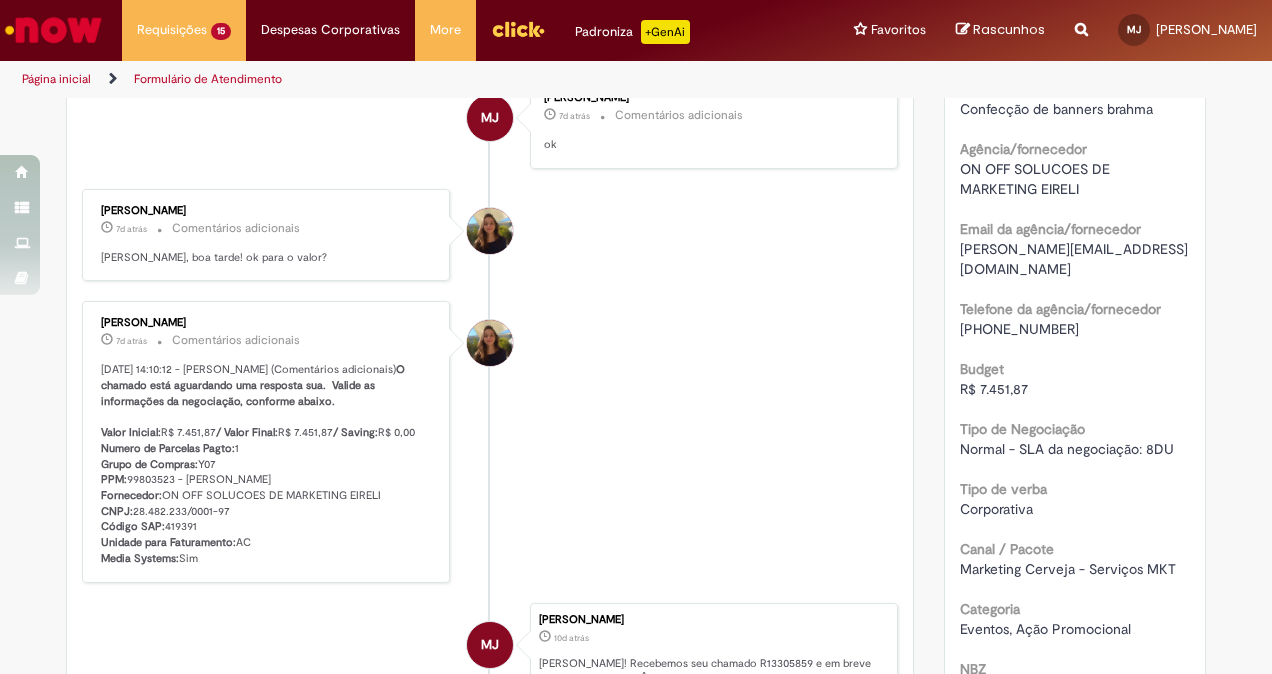 click on "Corporativa" at bounding box center [1075, 509] 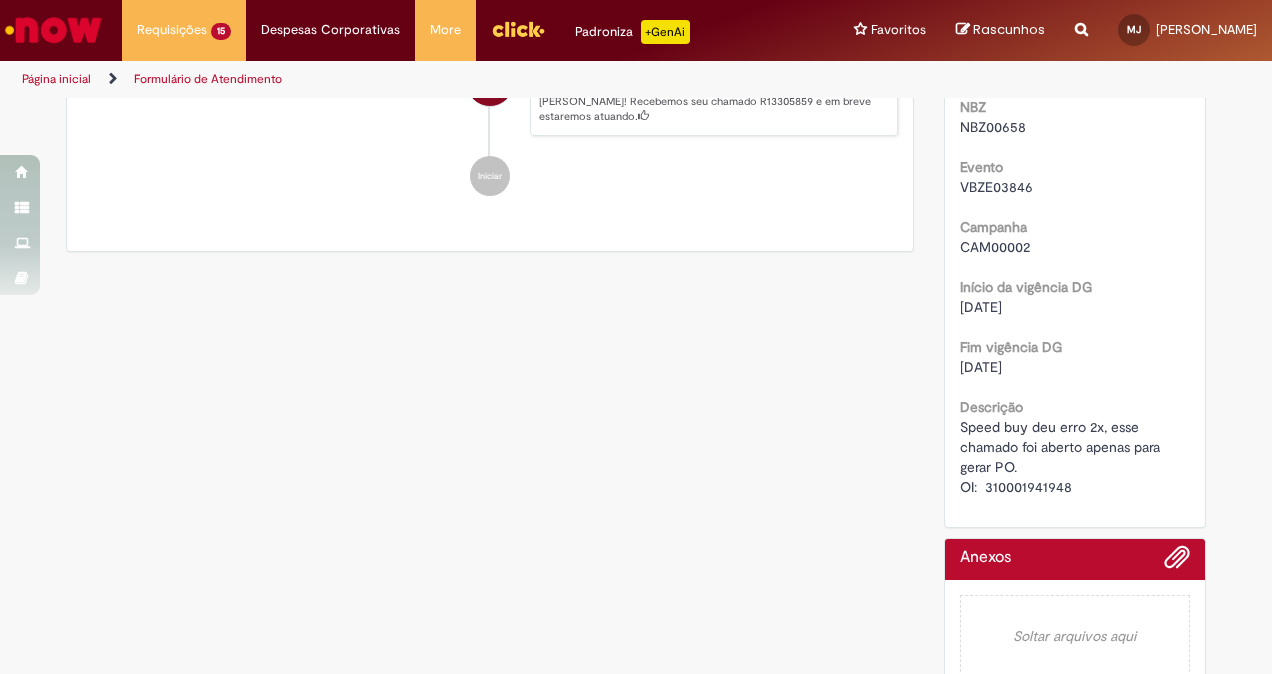 scroll, scrollTop: 1116, scrollLeft: 0, axis: vertical 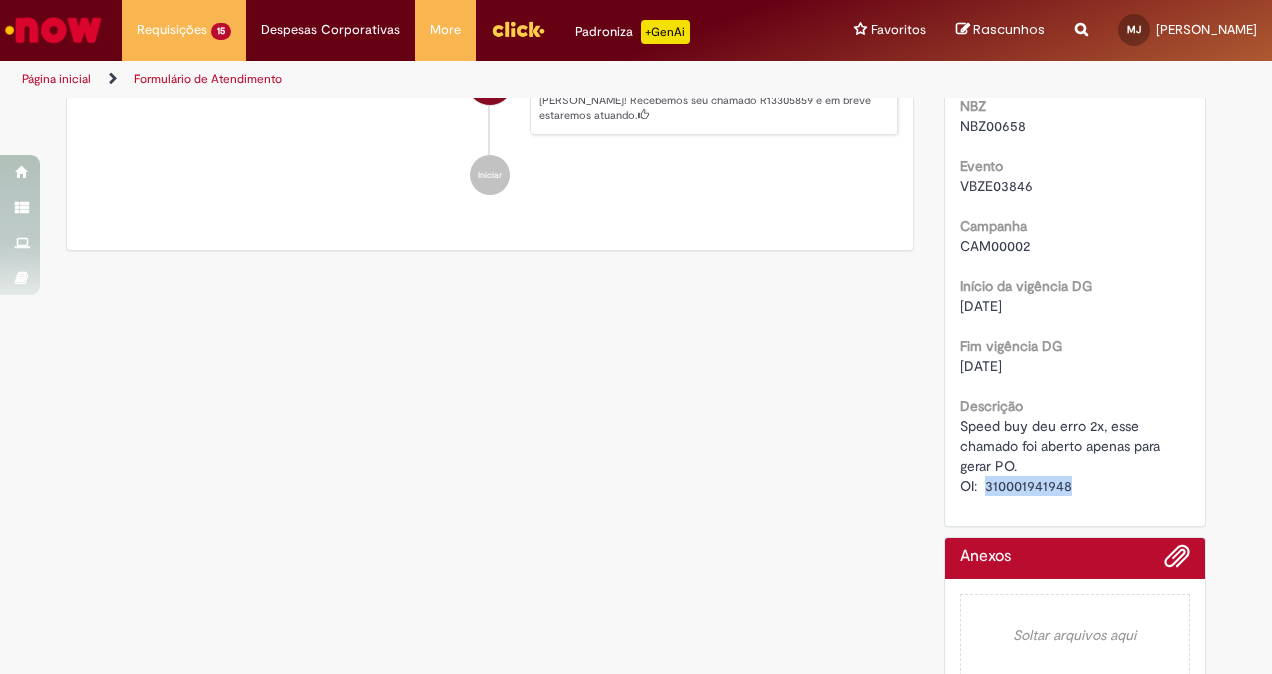 drag, startPoint x: 976, startPoint y: 462, endPoint x: 1084, endPoint y: 458, distance: 108.07405 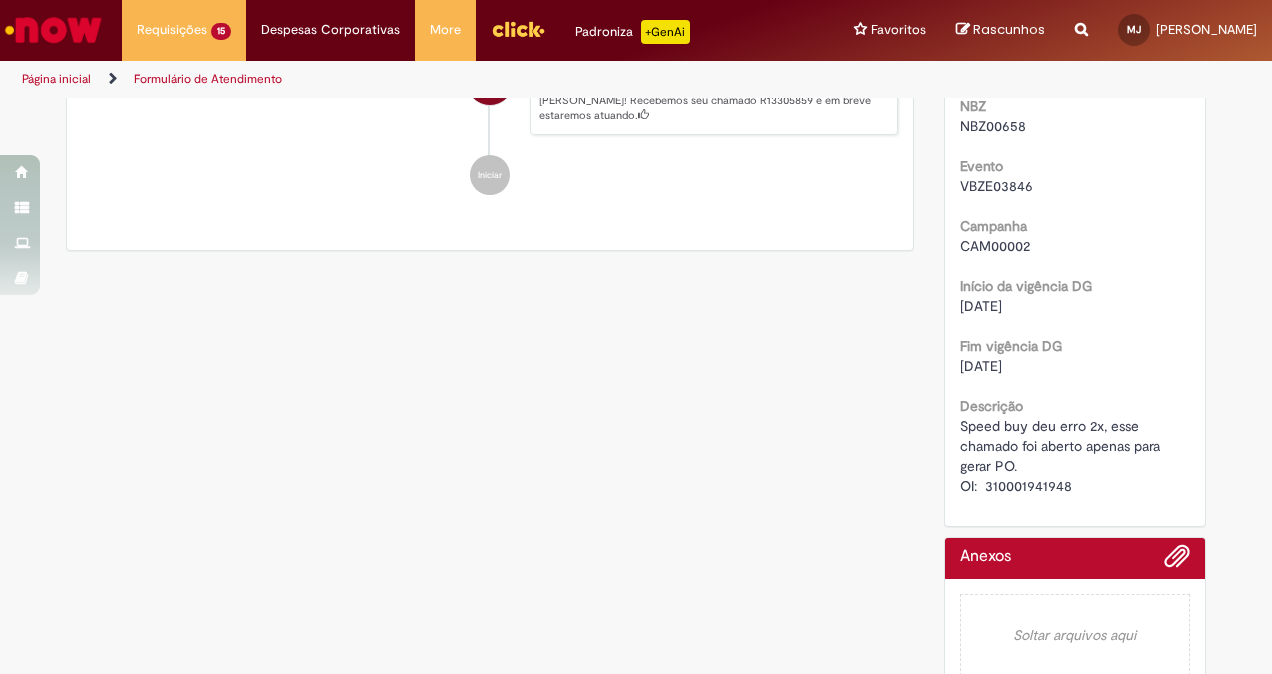 drag, startPoint x: 1084, startPoint y: 458, endPoint x: 949, endPoint y: 460, distance: 135.01482 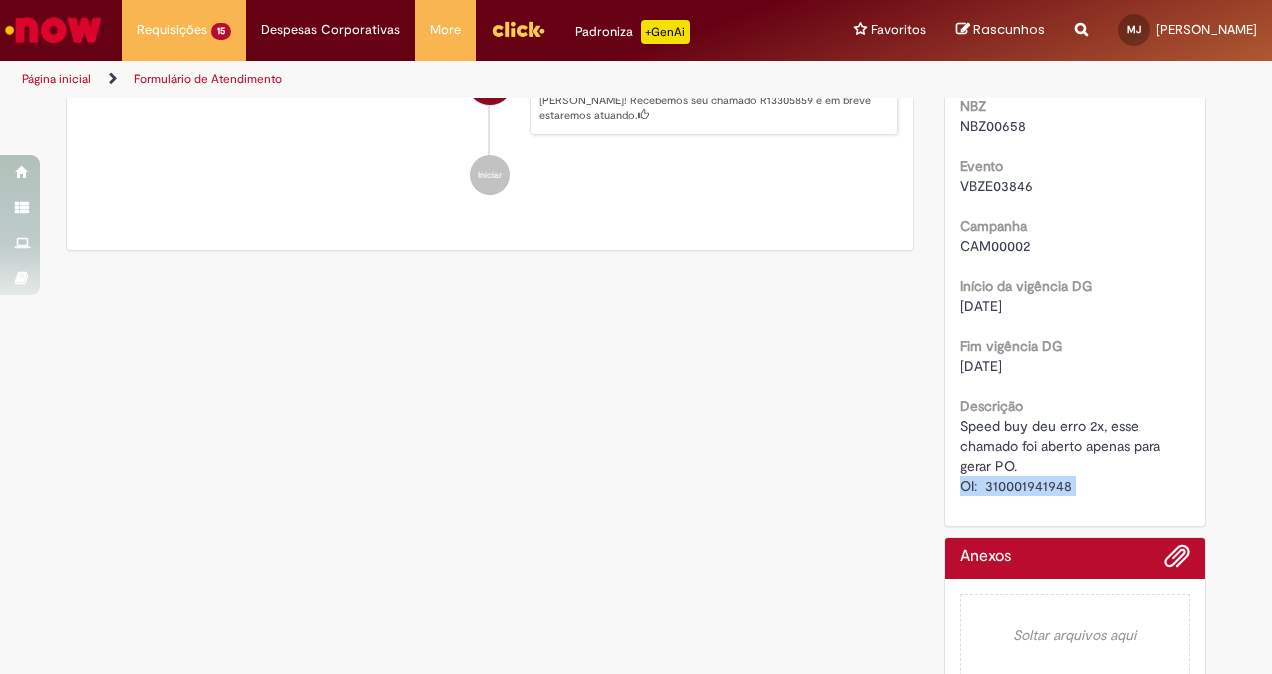drag, startPoint x: 949, startPoint y: 460, endPoint x: 1074, endPoint y: 472, distance: 125.57468 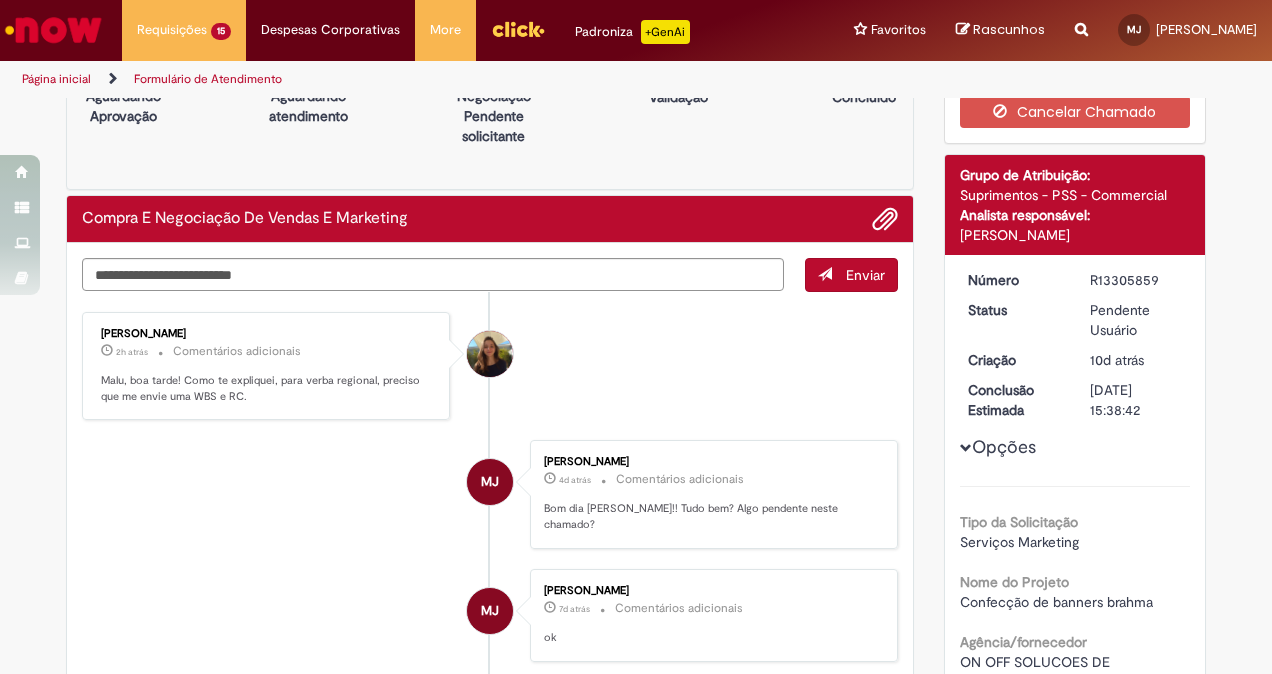 scroll, scrollTop: 0, scrollLeft: 0, axis: both 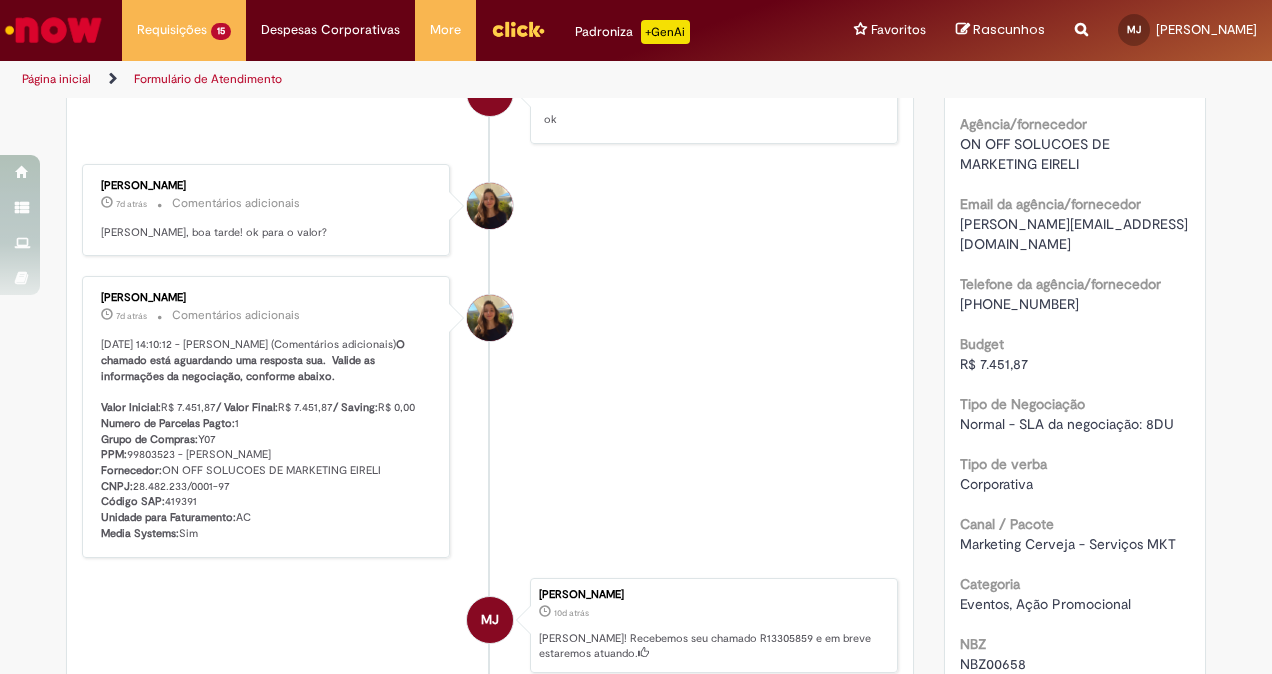 click on "Tipo de verba" at bounding box center (1003, 464) 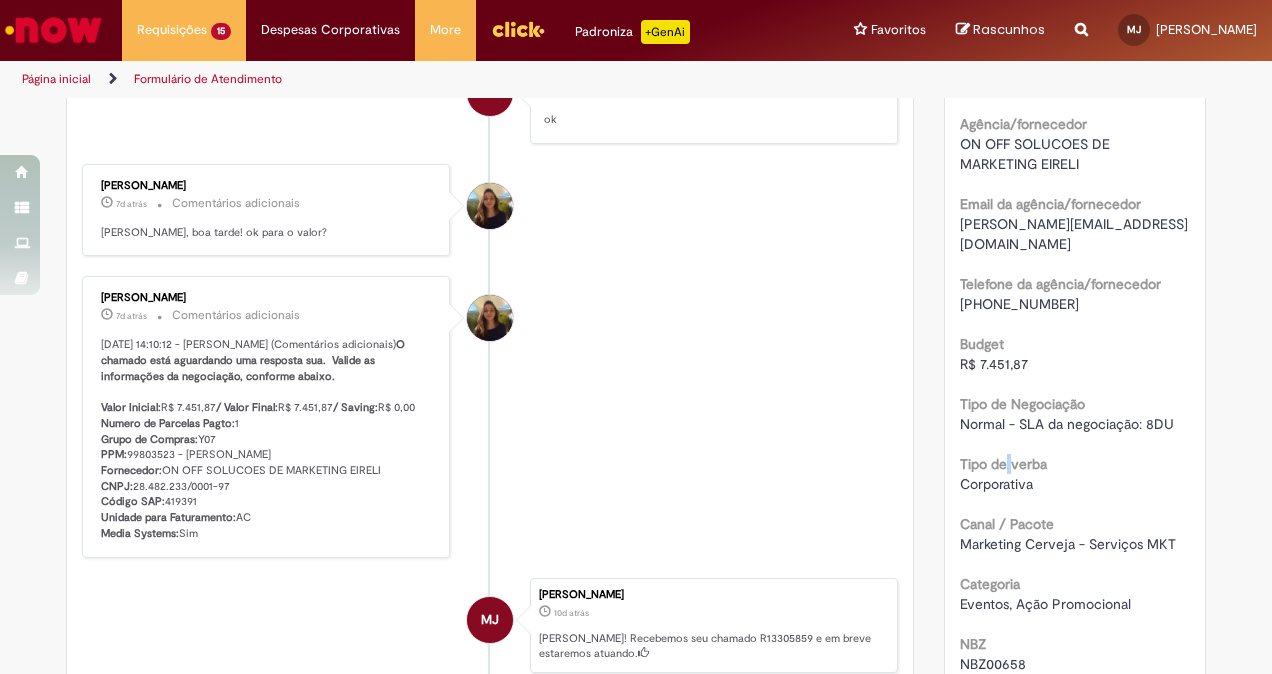 click on "Tipo de verba" at bounding box center [1003, 464] 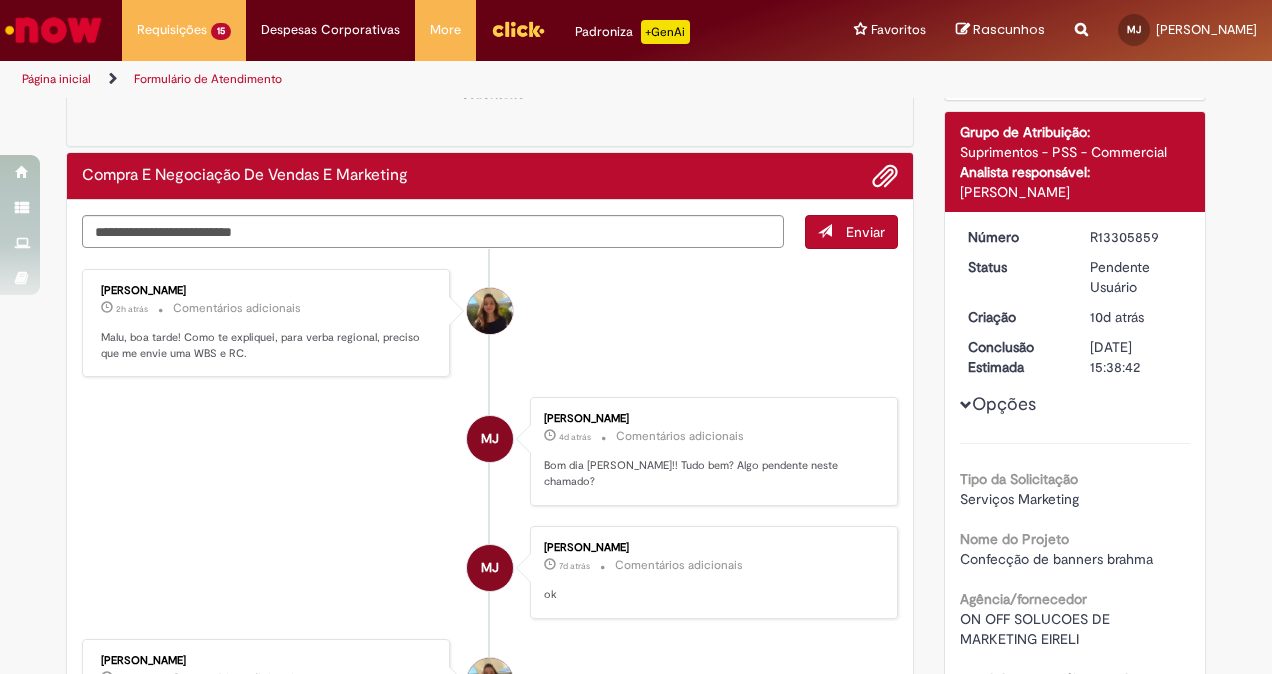 scroll, scrollTop: 97, scrollLeft: 0, axis: vertical 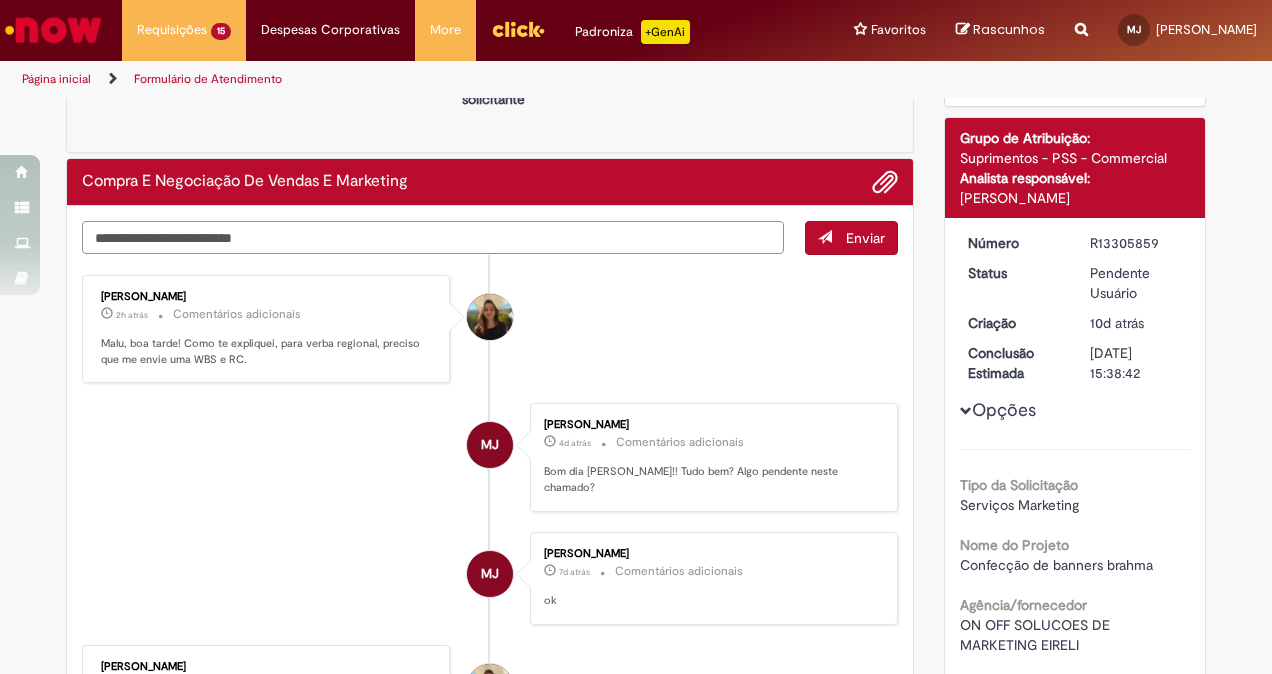 click at bounding box center (433, 237) 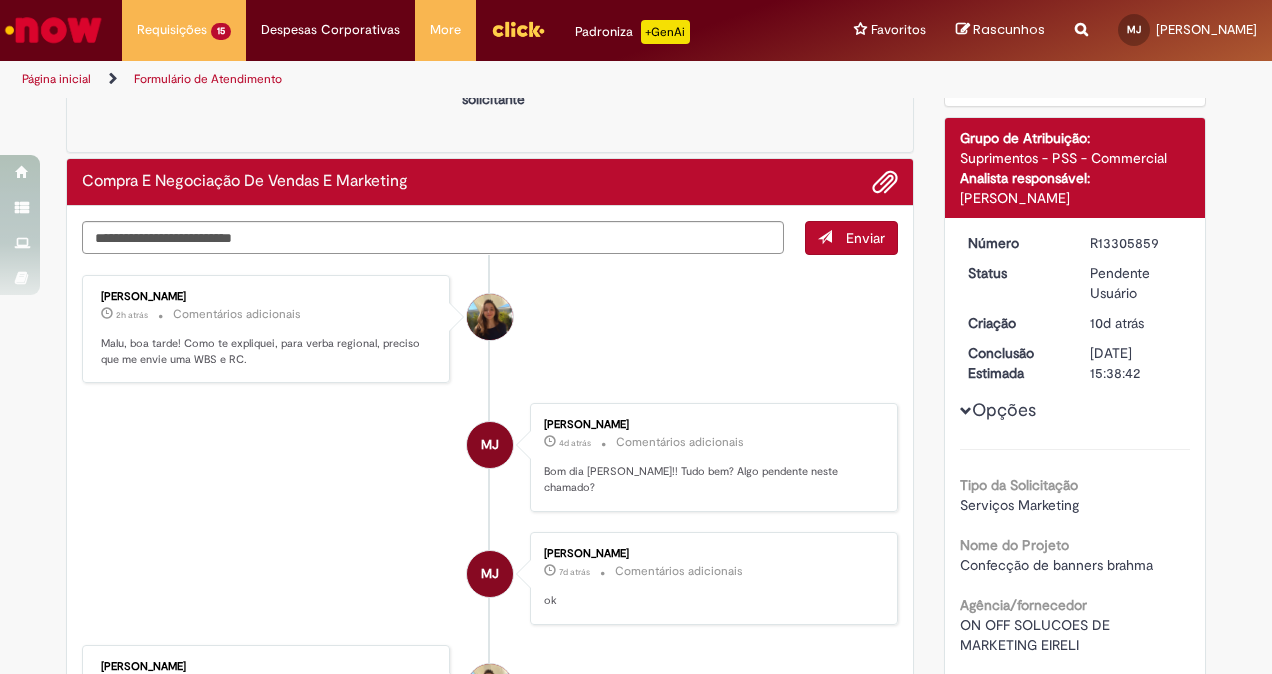click at bounding box center (490, 317) 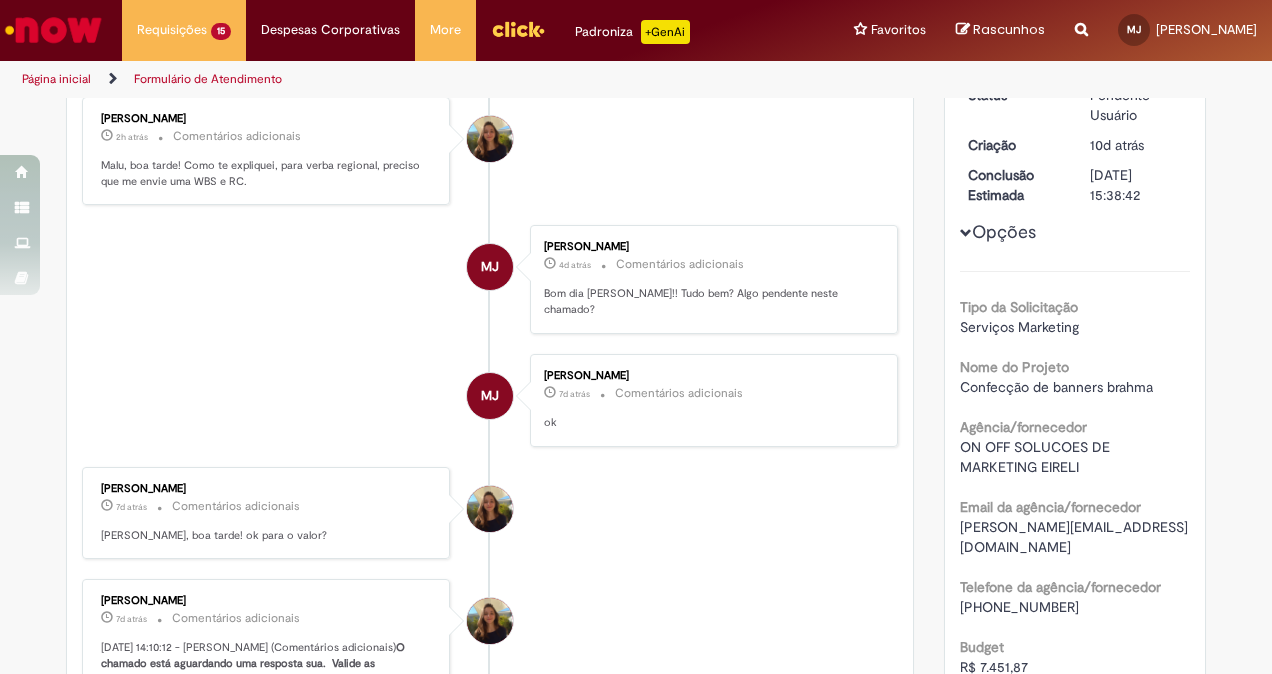 scroll, scrollTop: 0, scrollLeft: 0, axis: both 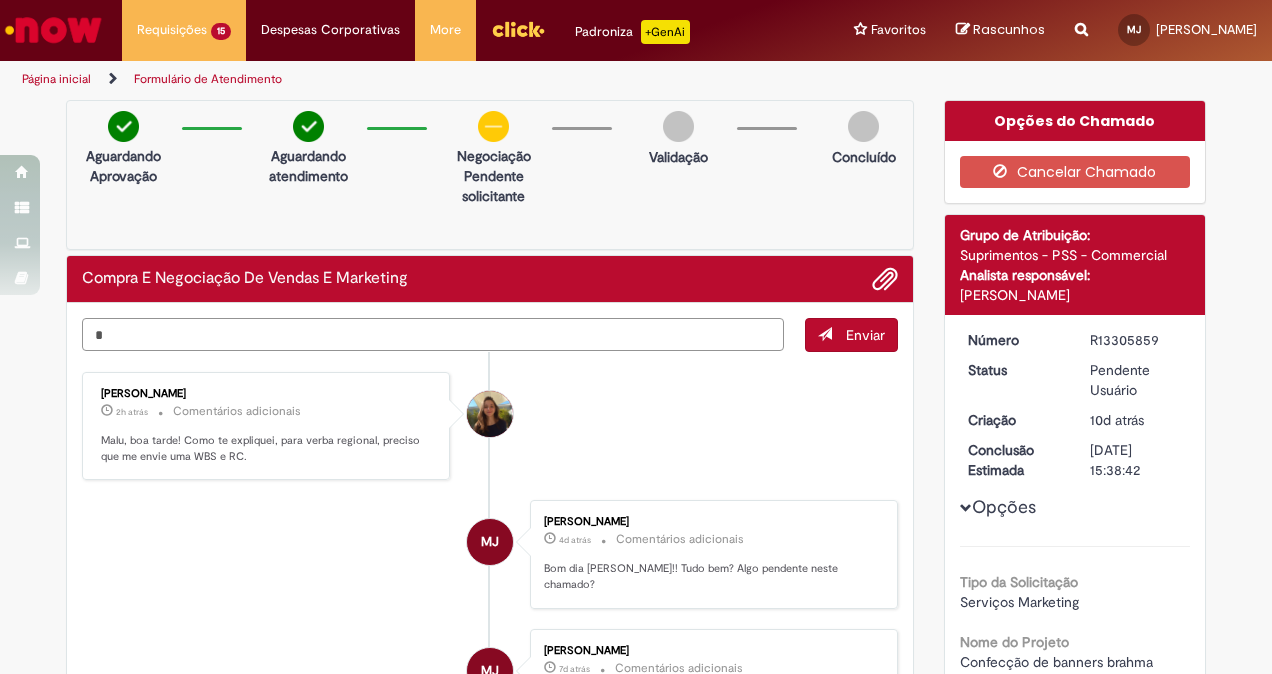 type on "*" 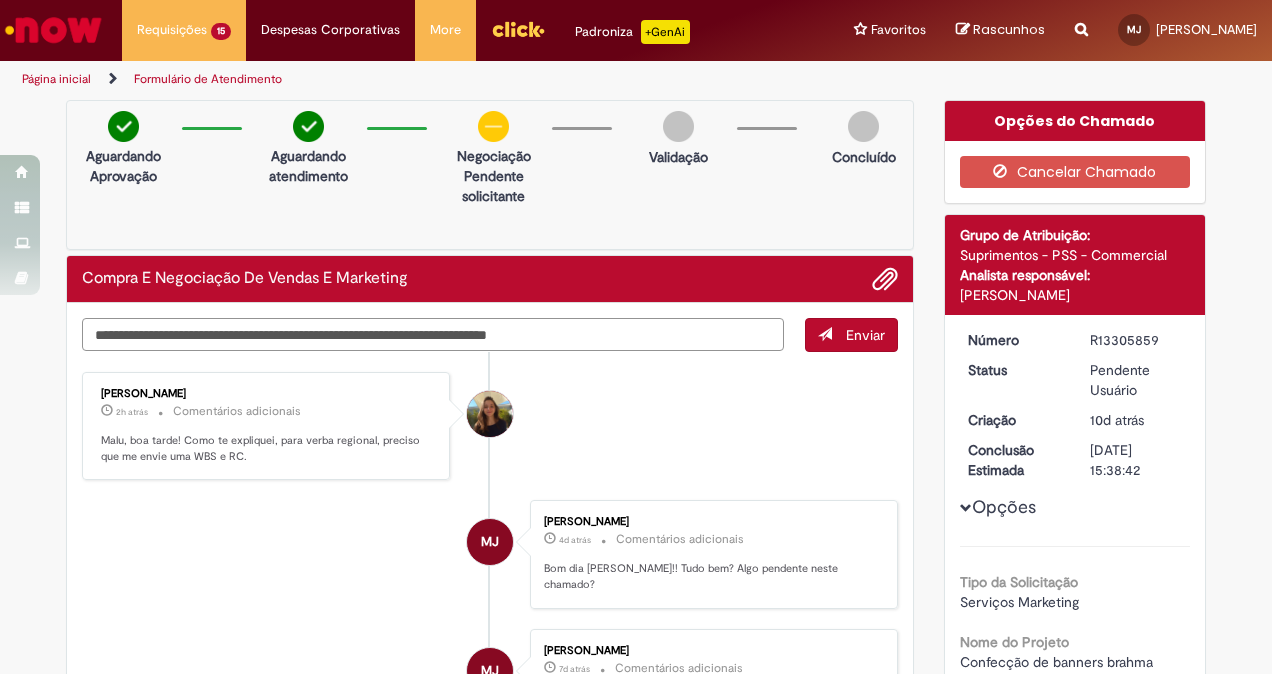 type on "**********" 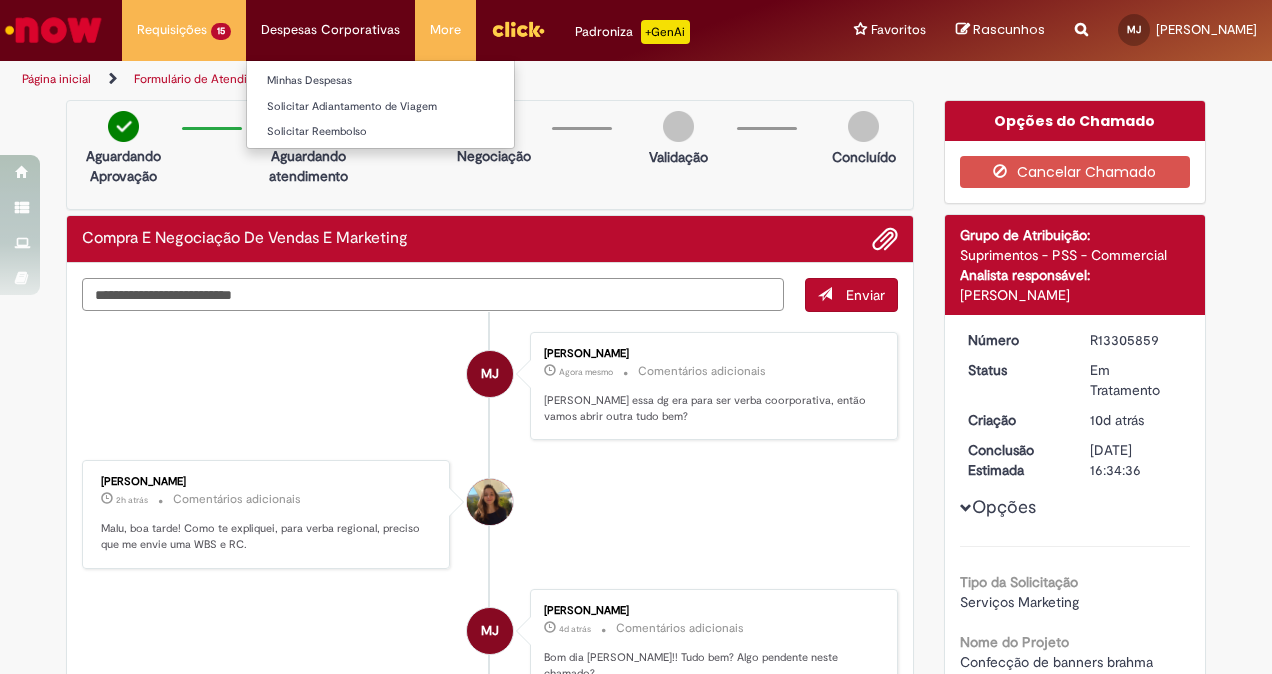 type 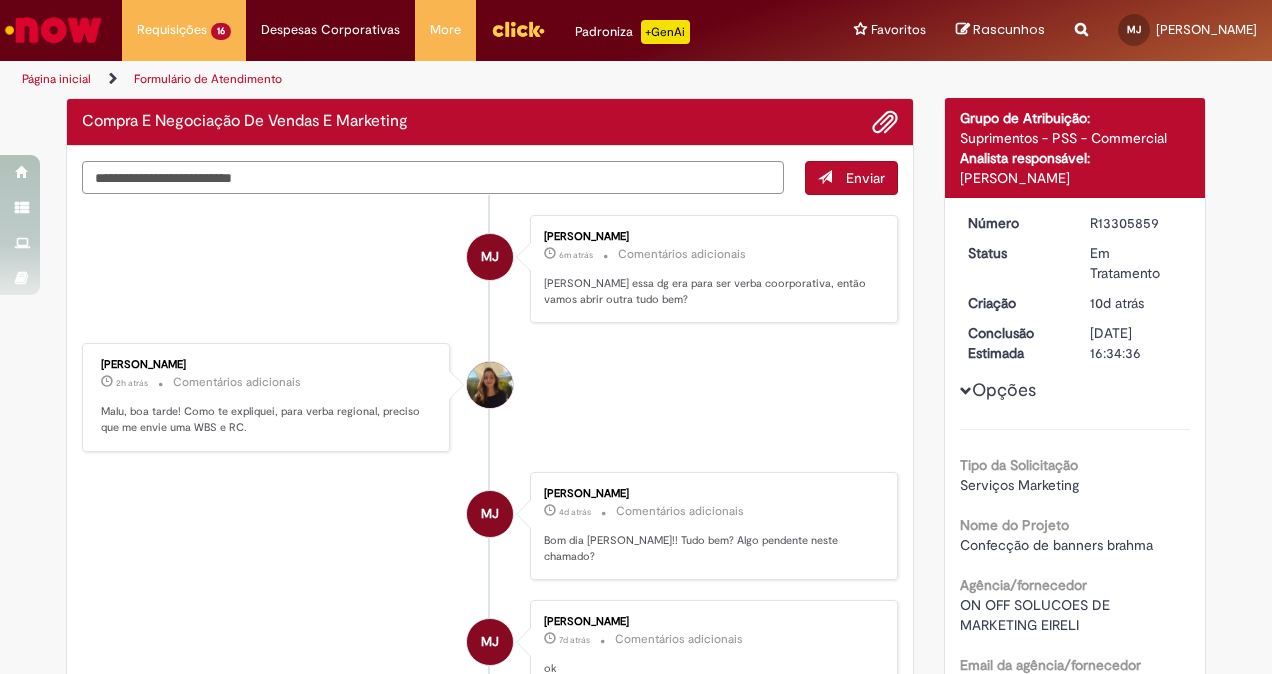 scroll, scrollTop: 128, scrollLeft: 0, axis: vertical 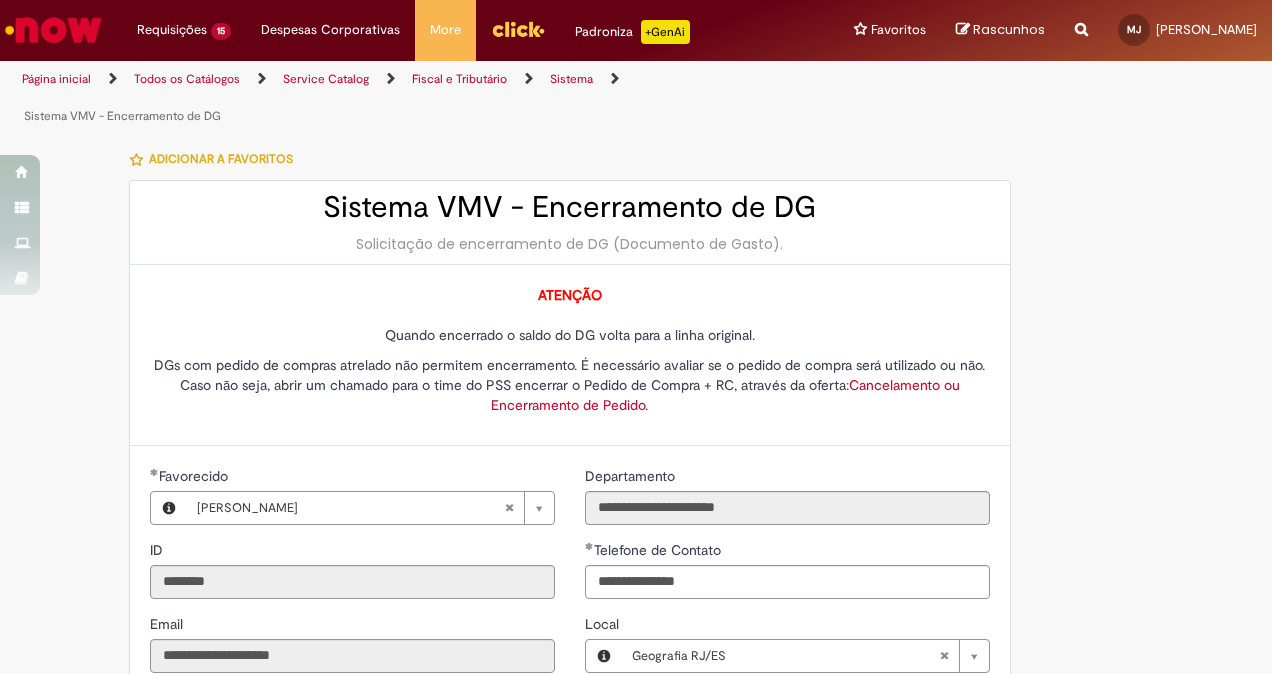 type on "**********" 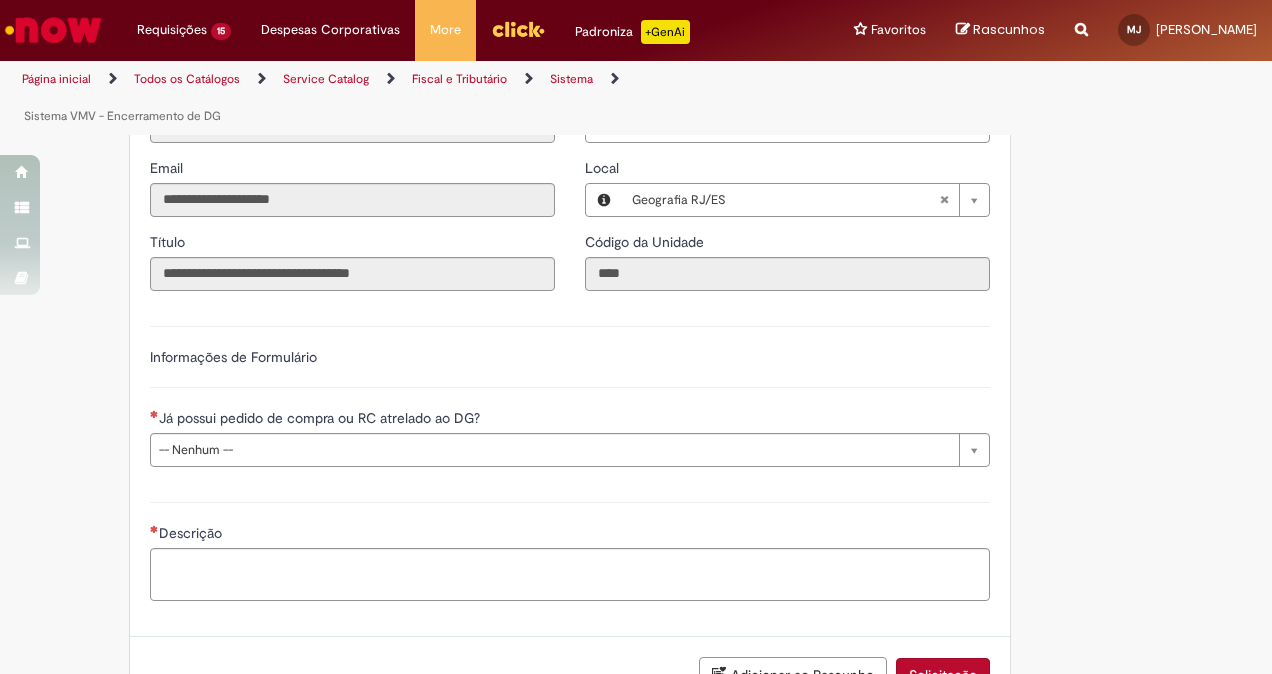 scroll, scrollTop: 473, scrollLeft: 0, axis: vertical 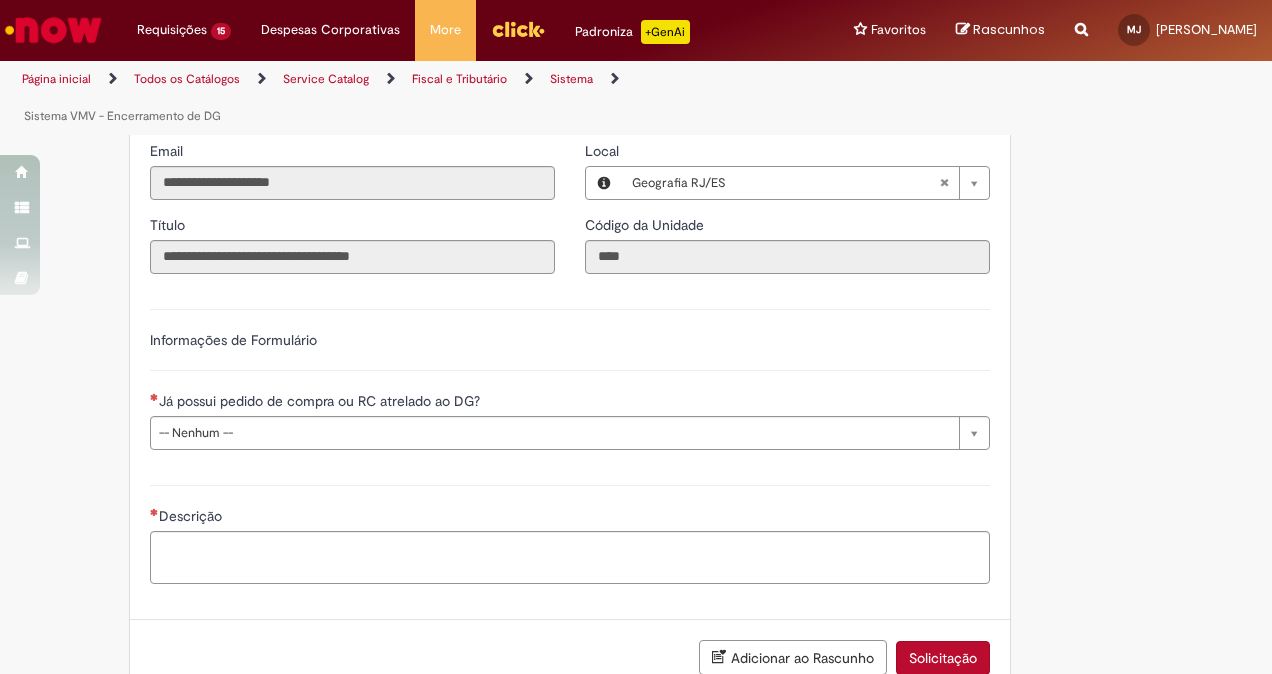 click on "Já possui pedido de compra ou RC atrelado ao DG?" at bounding box center [570, 403] 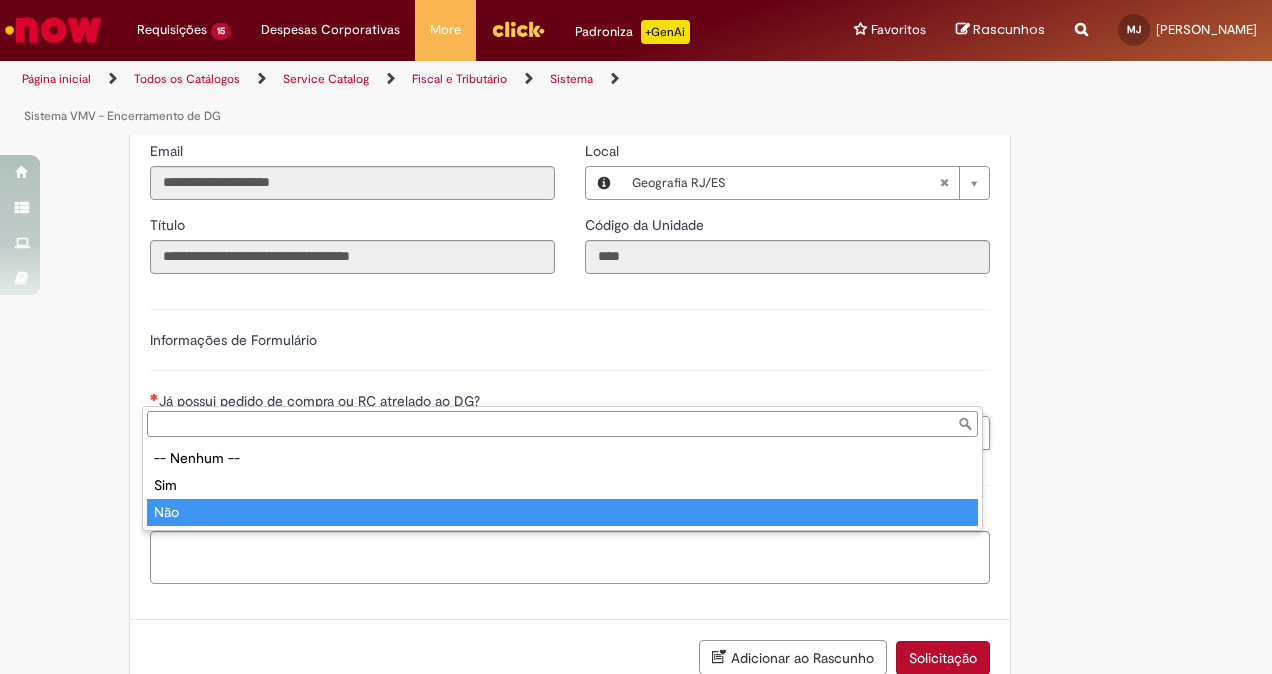 type on "***" 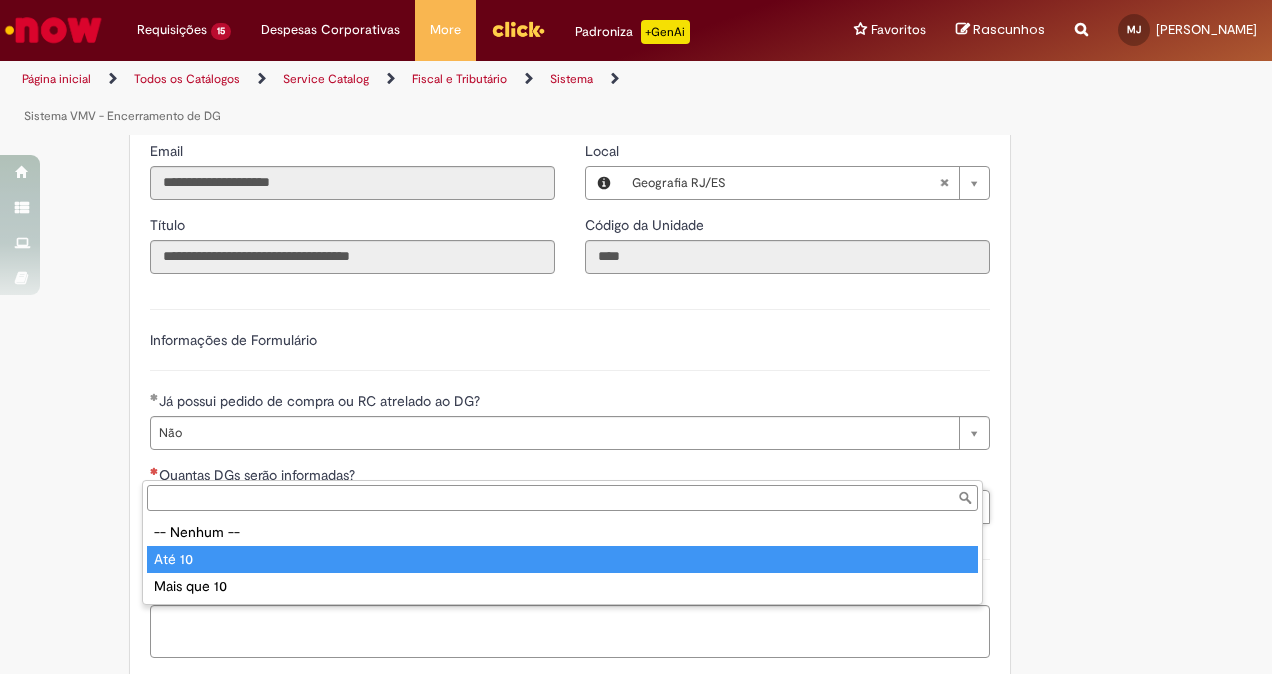 type on "******" 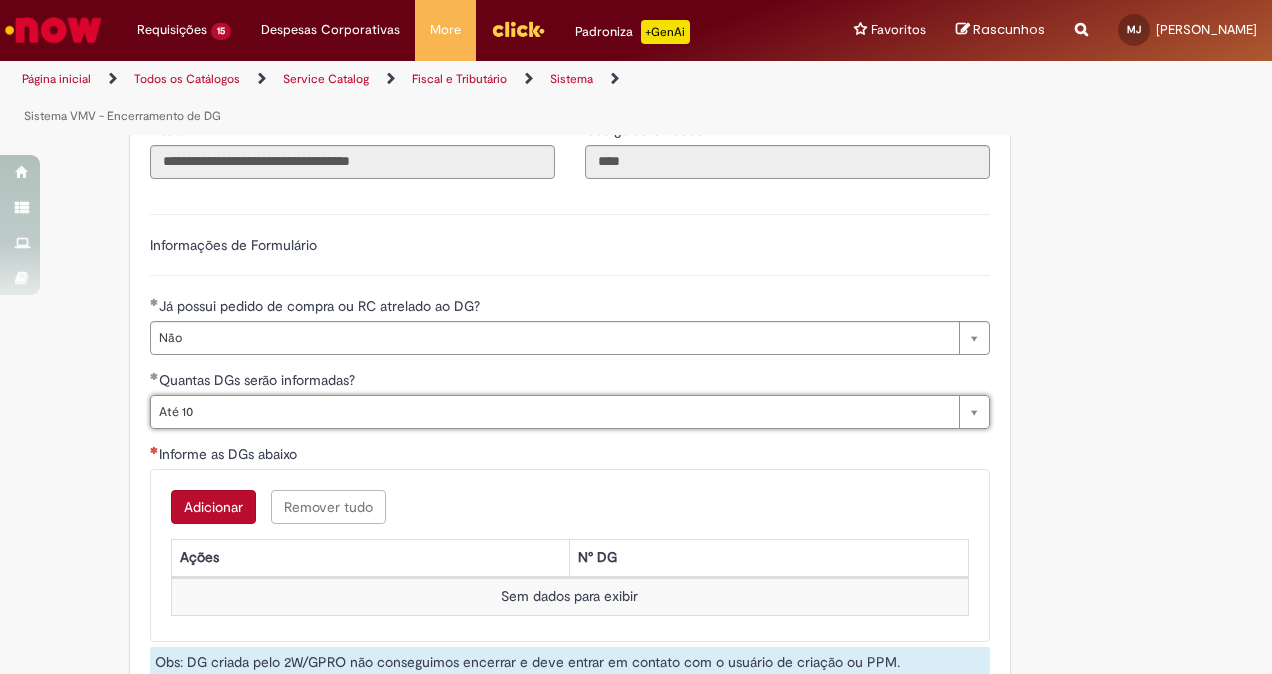 scroll, scrollTop: 588, scrollLeft: 0, axis: vertical 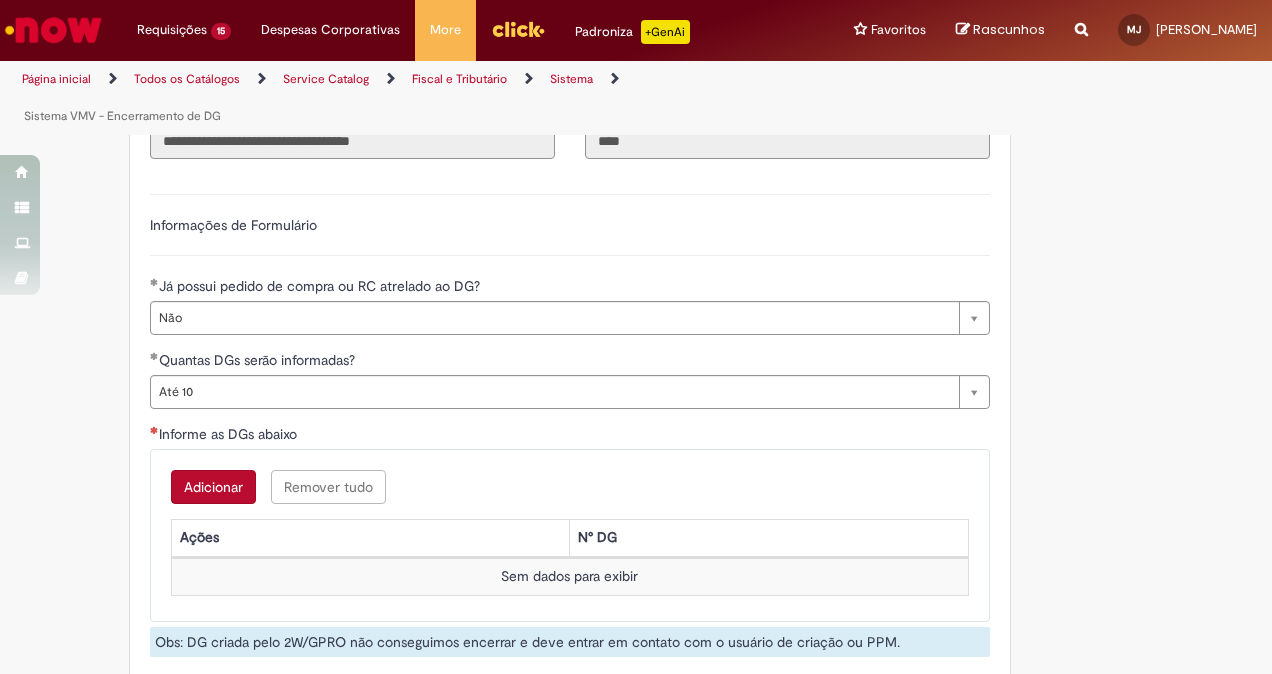 click on "Adicionar Remover tudo Informe as DGs abaixo Ações N° DG Sem dados para exibir" at bounding box center [570, 535] 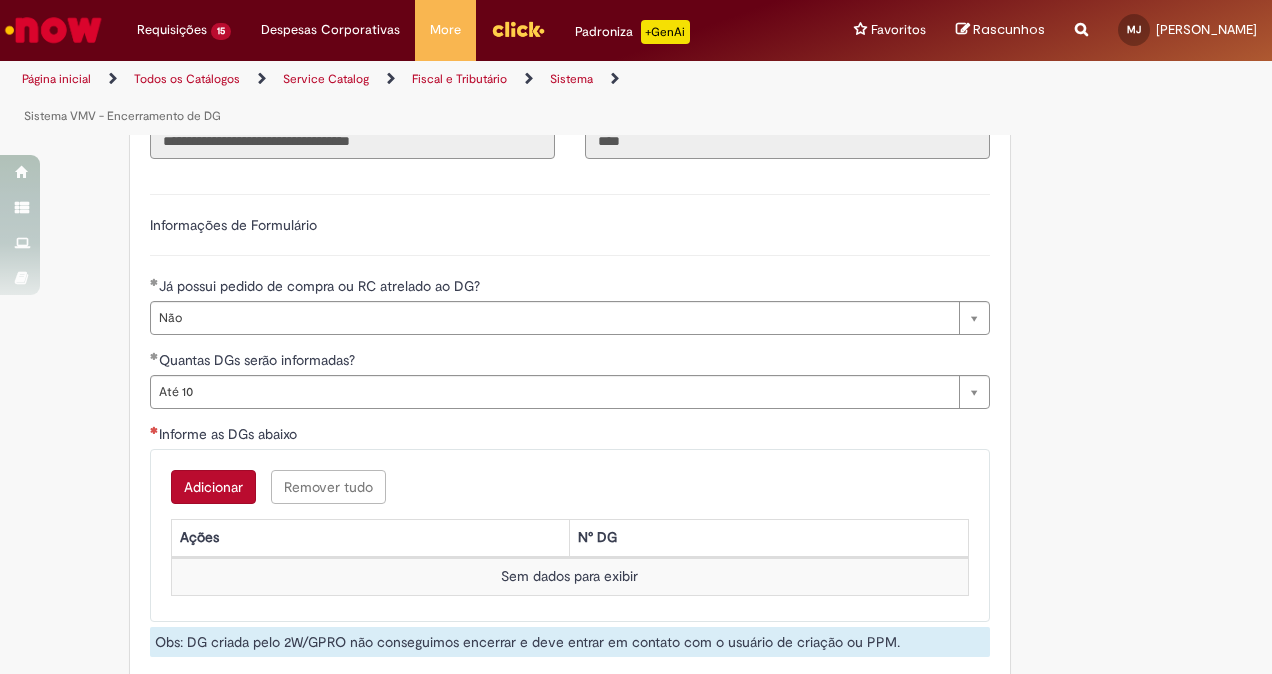 click on "Adicionar" at bounding box center [213, 487] 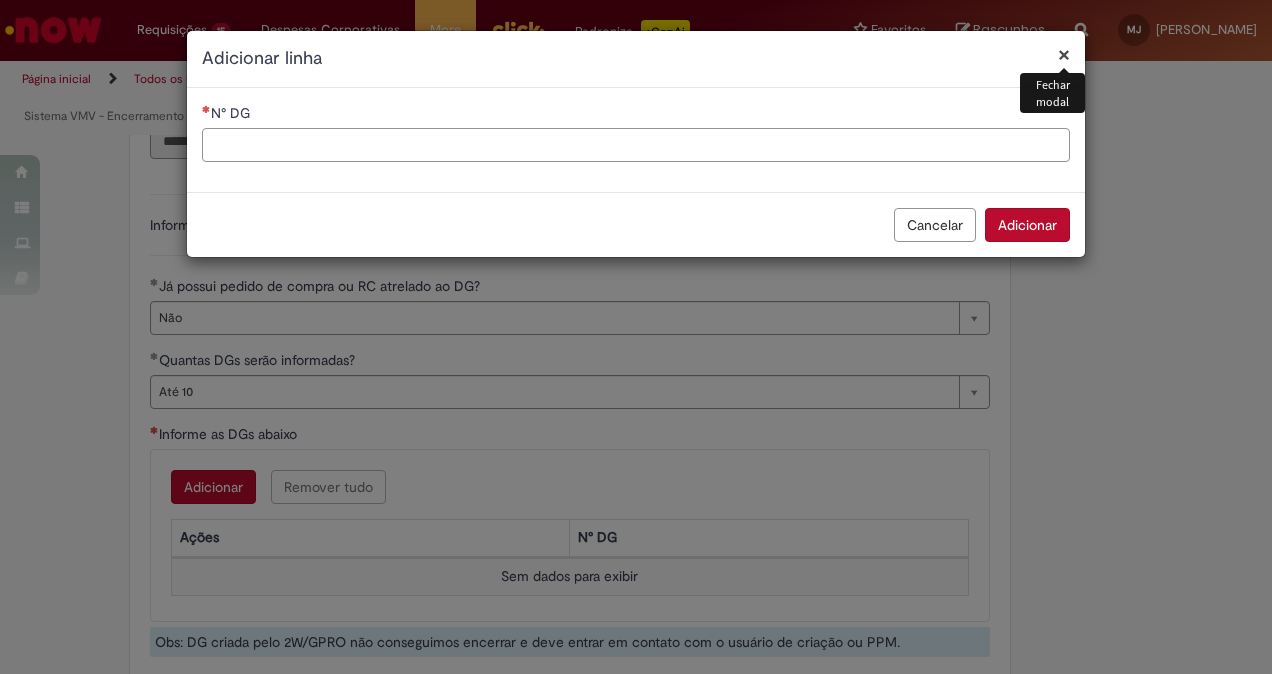 click on "N° DG" at bounding box center [636, 145] 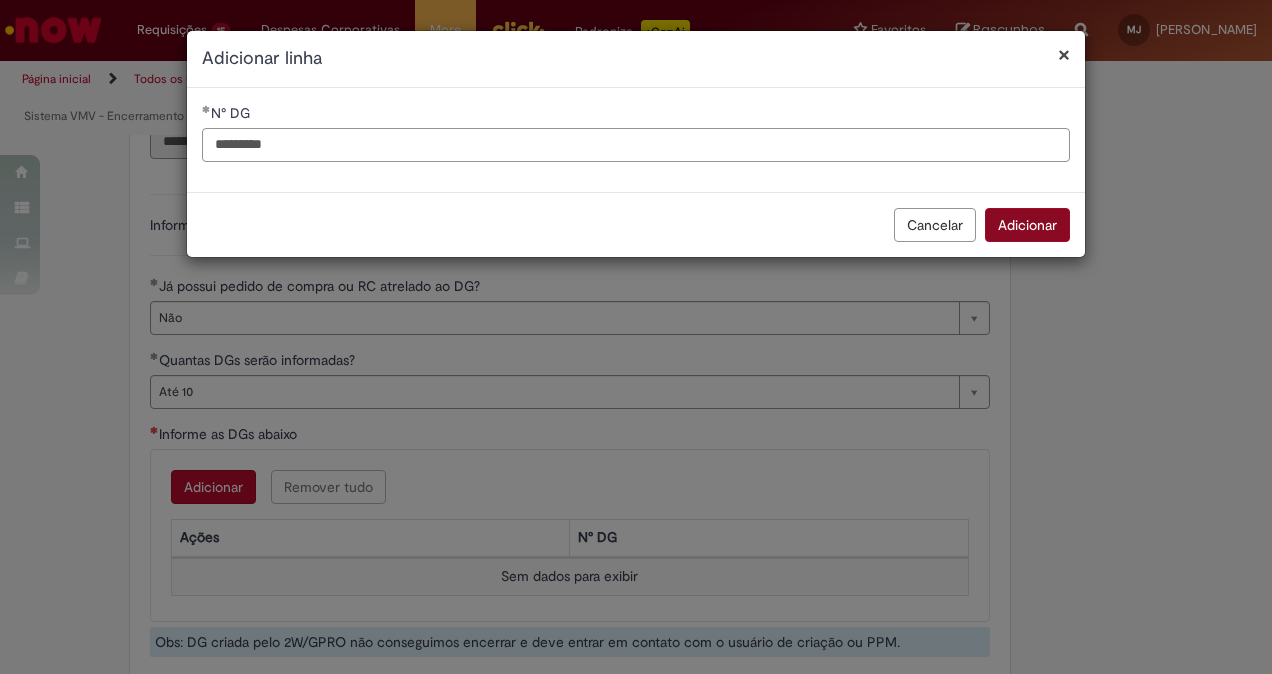 type on "*********" 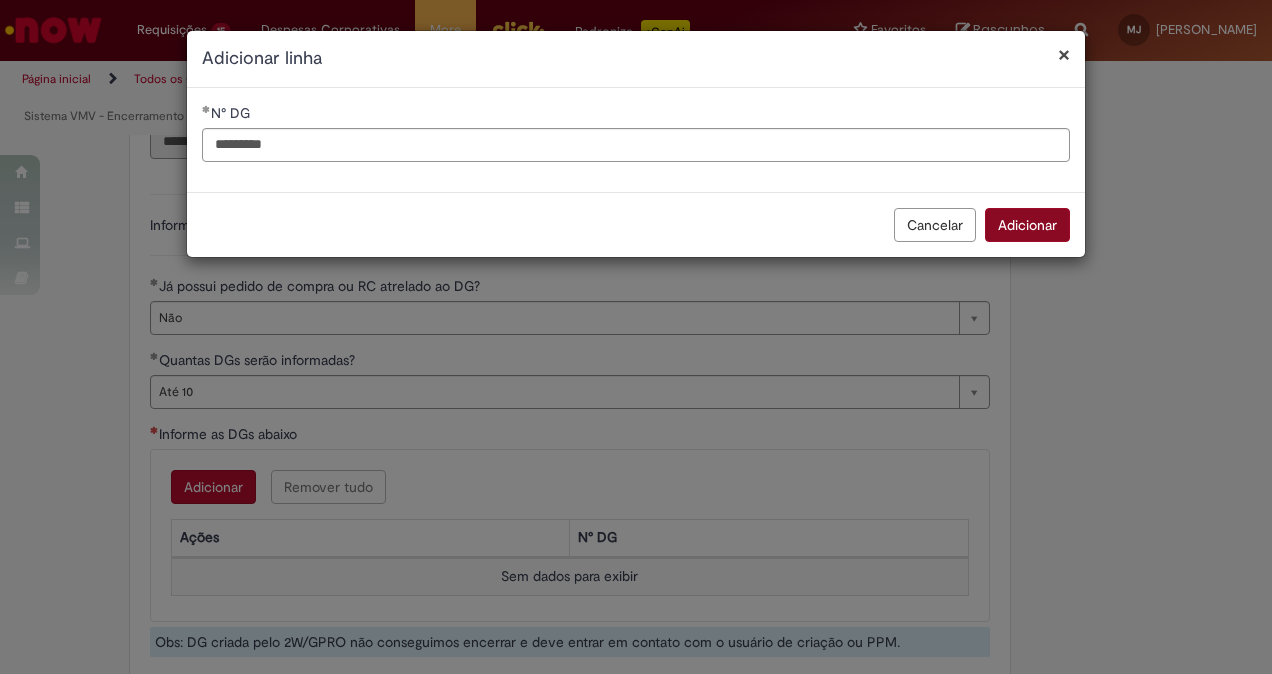 click on "Adicionar" at bounding box center (1027, 225) 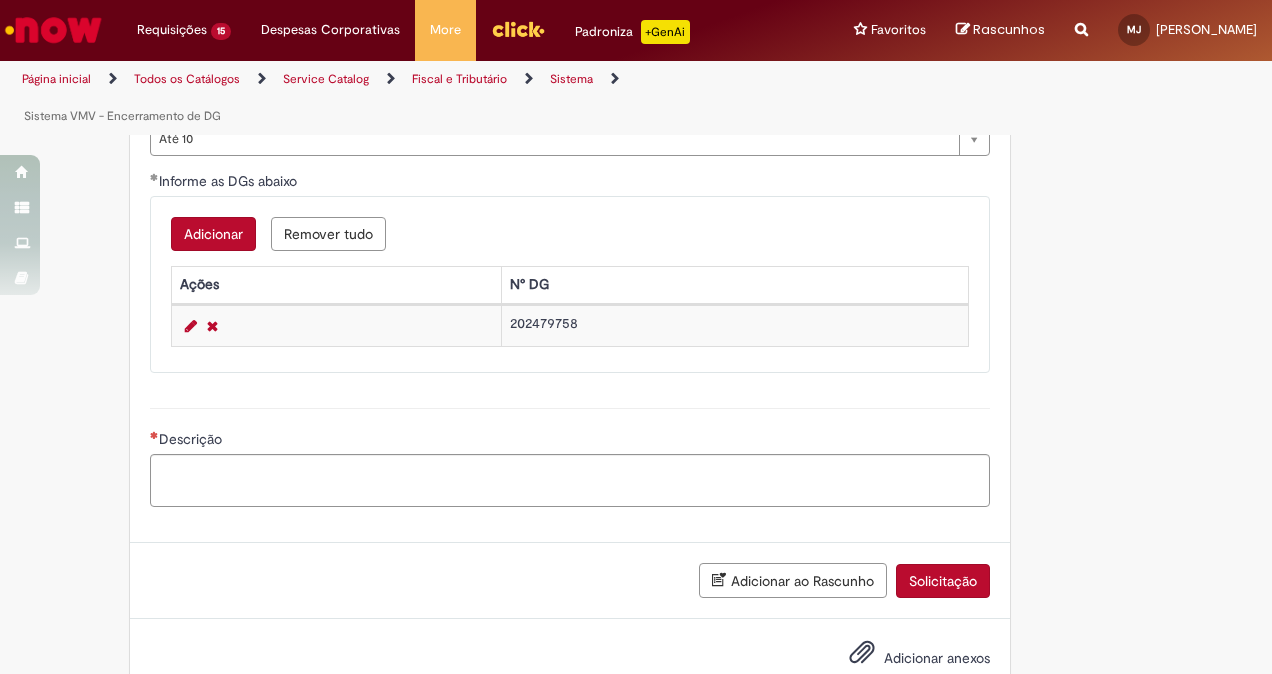 scroll, scrollTop: 851, scrollLeft: 0, axis: vertical 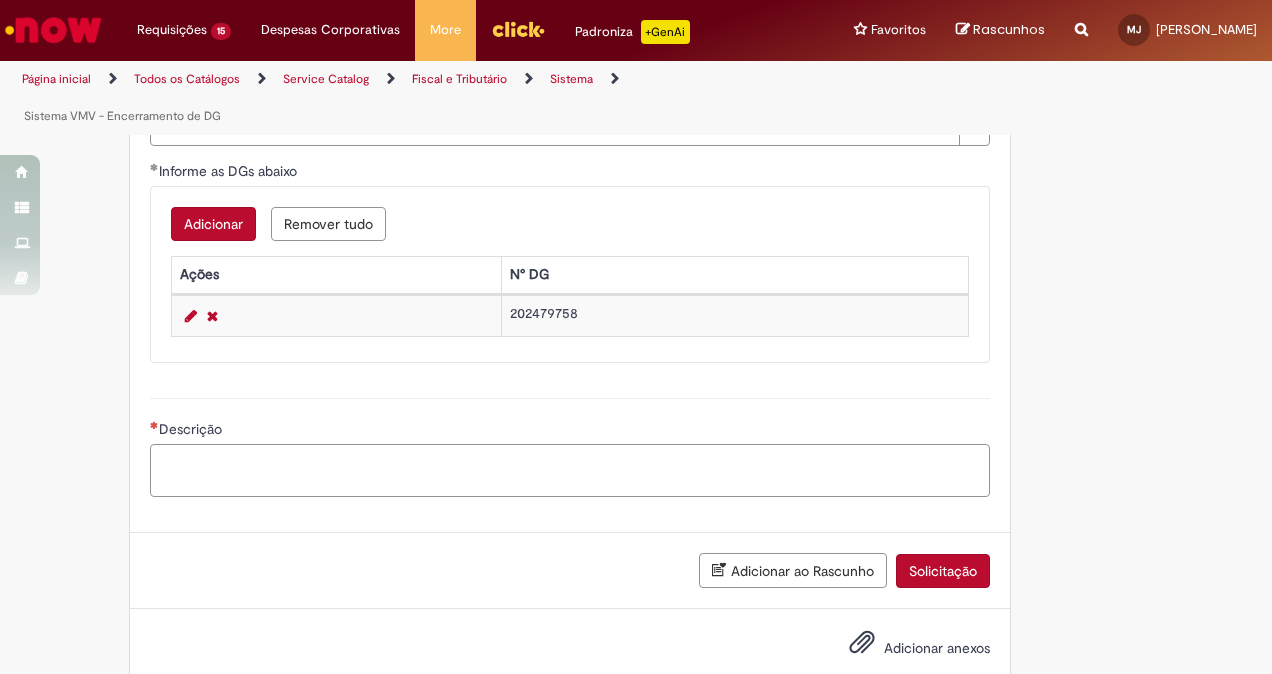click on "Descrição" at bounding box center (570, 470) 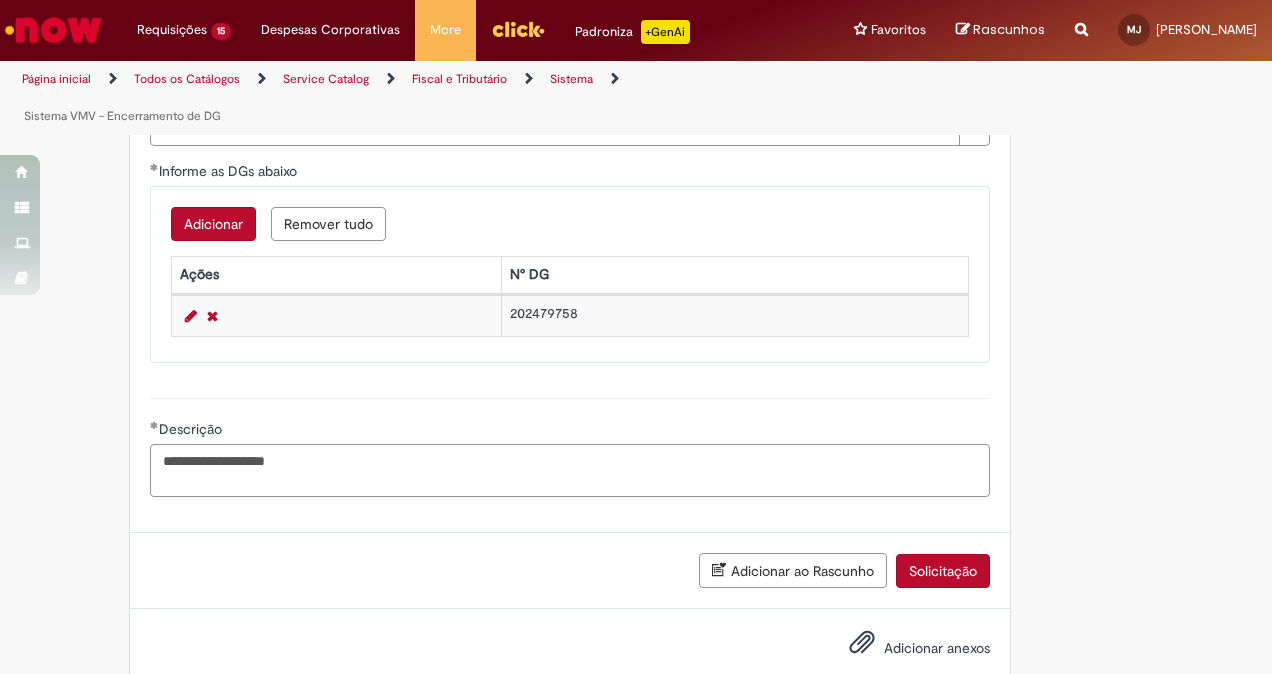 type on "**********" 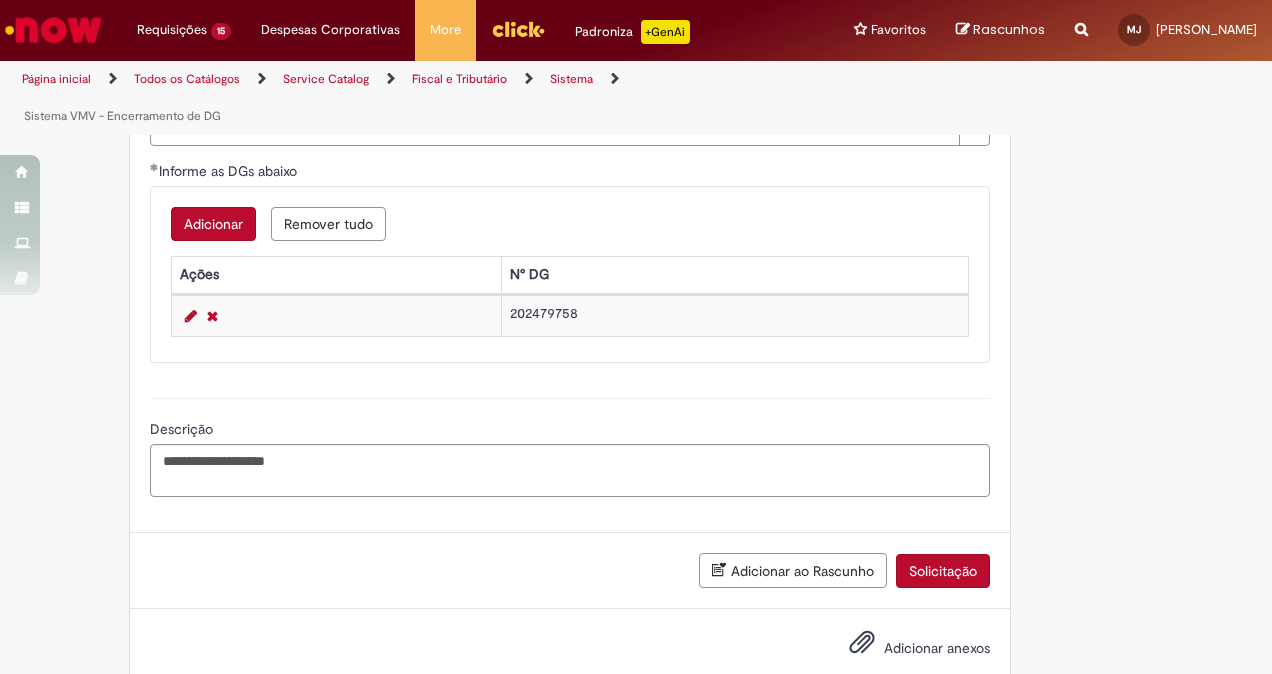 click on "Solicitação" at bounding box center (943, 571) 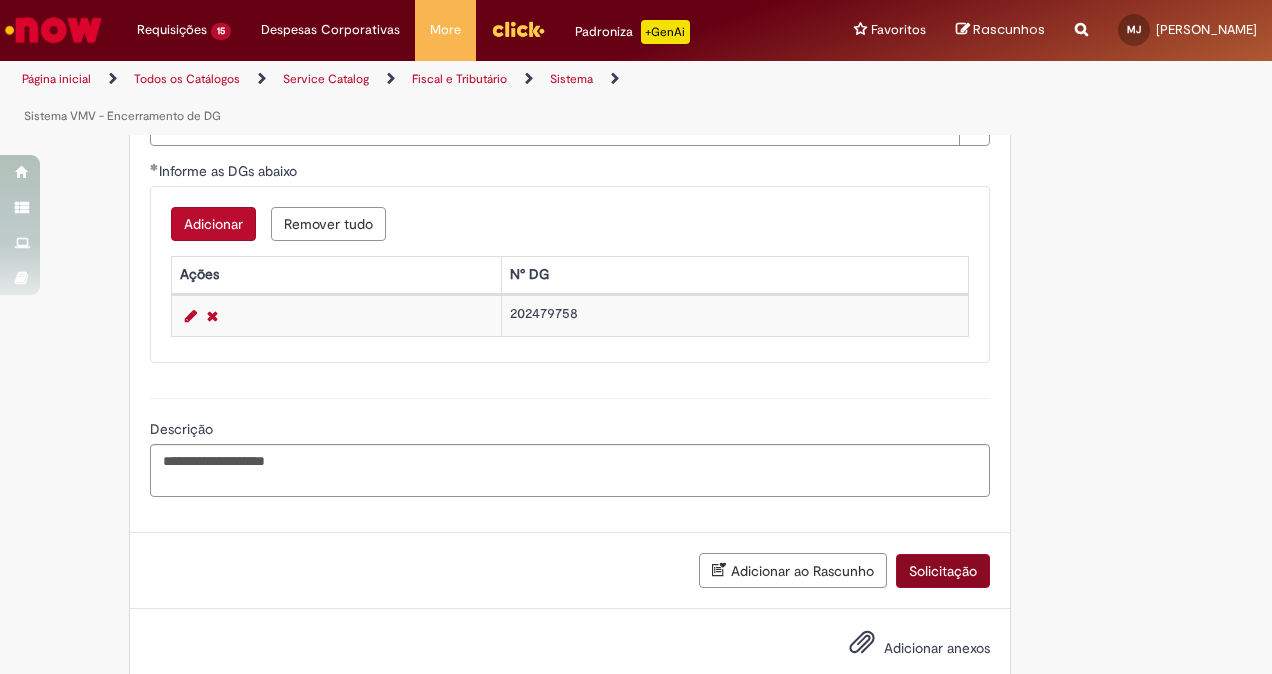 scroll, scrollTop: 806, scrollLeft: 0, axis: vertical 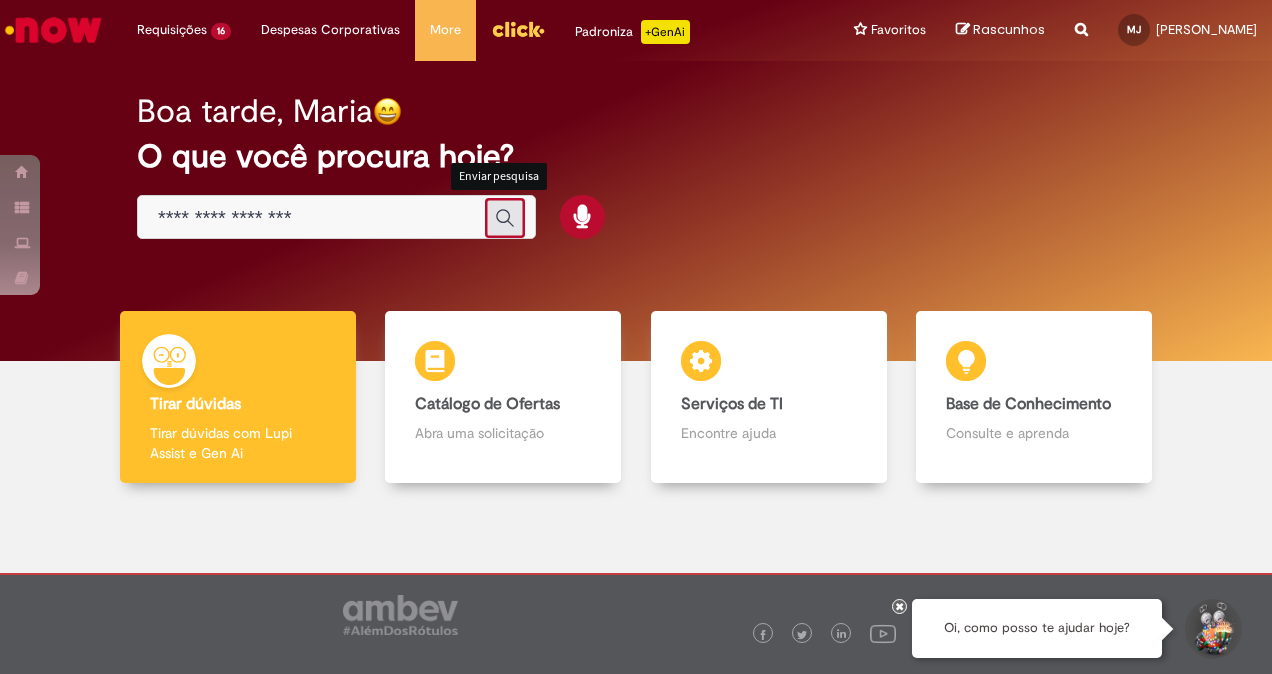 click 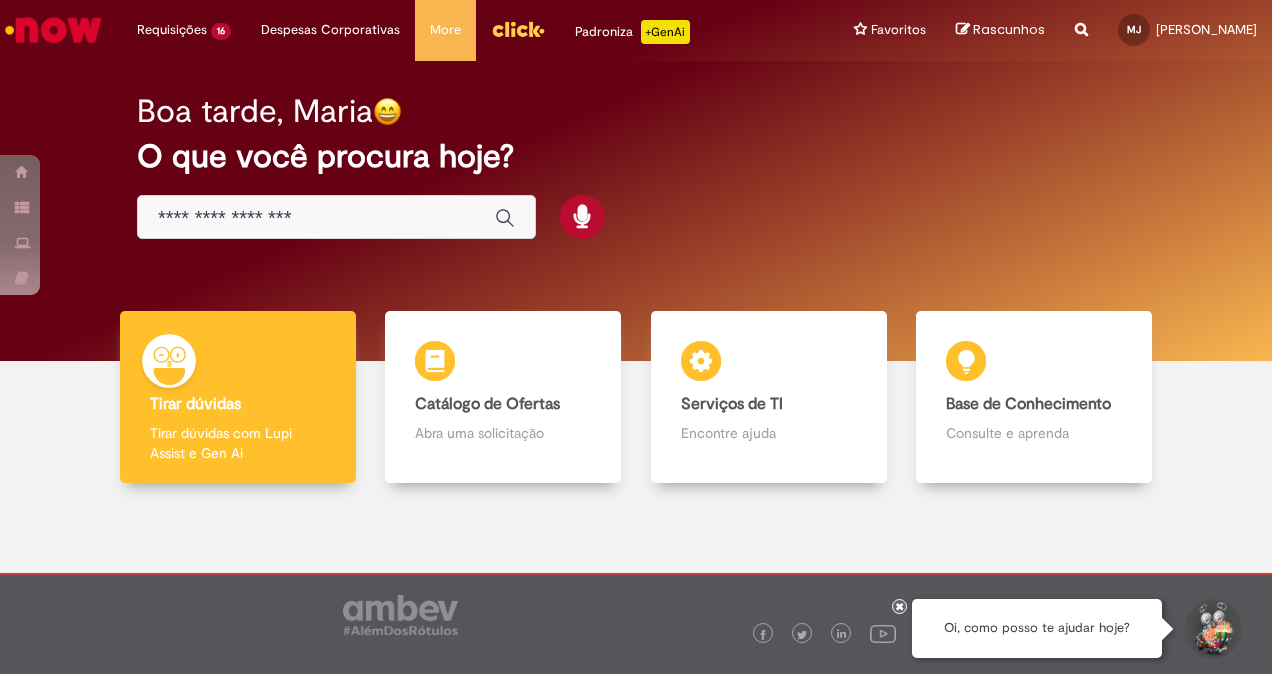 click on "Boa tarde, Maria" at bounding box center [636, 111] 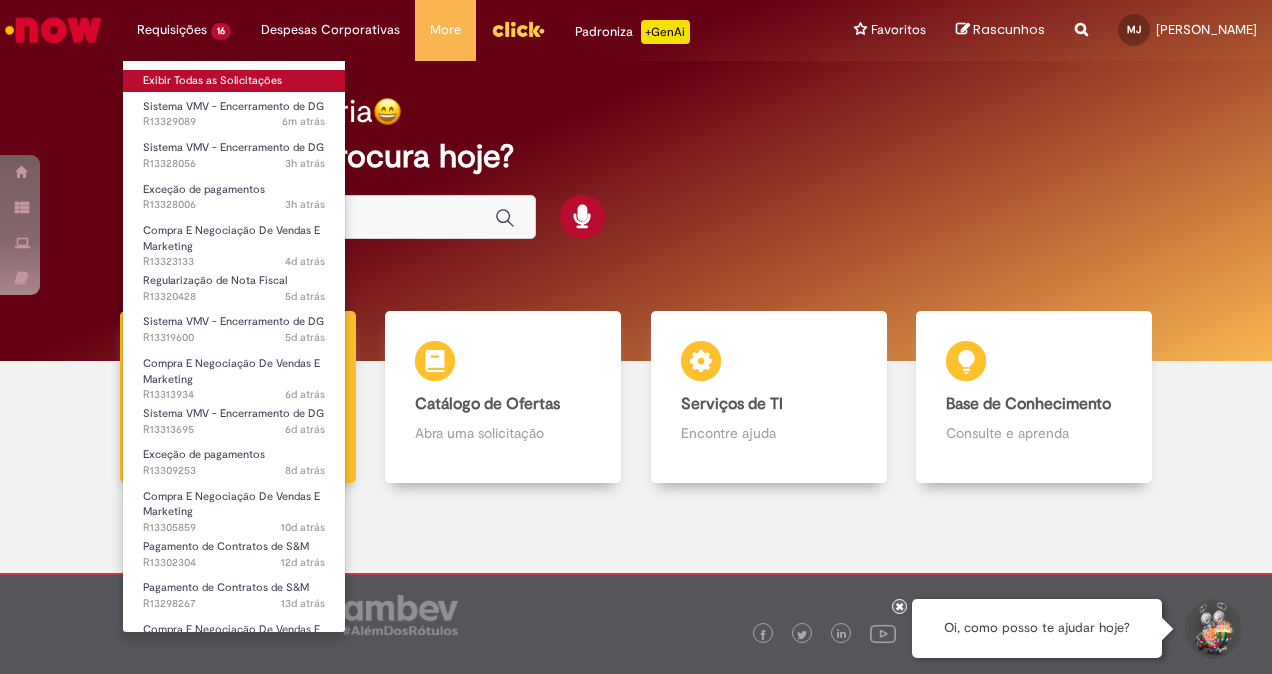 click on "Exibir Todas as Solicitações" at bounding box center [234, 81] 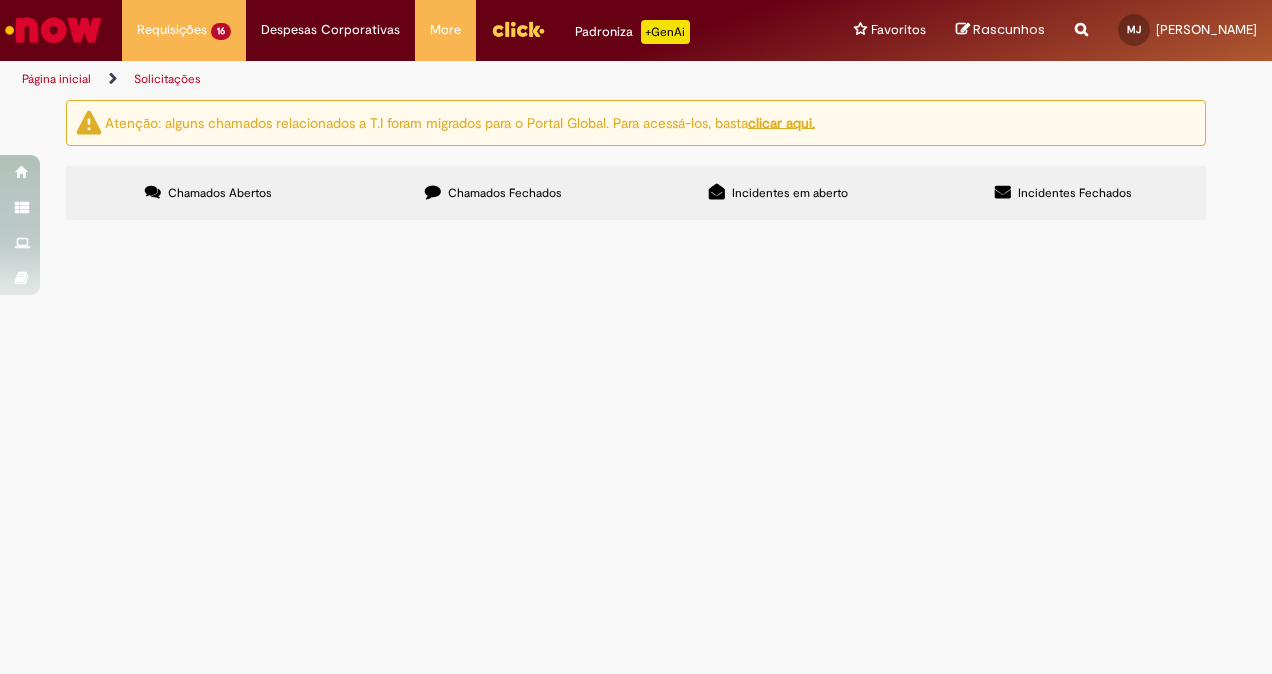 scroll, scrollTop: 548, scrollLeft: 0, axis: vertical 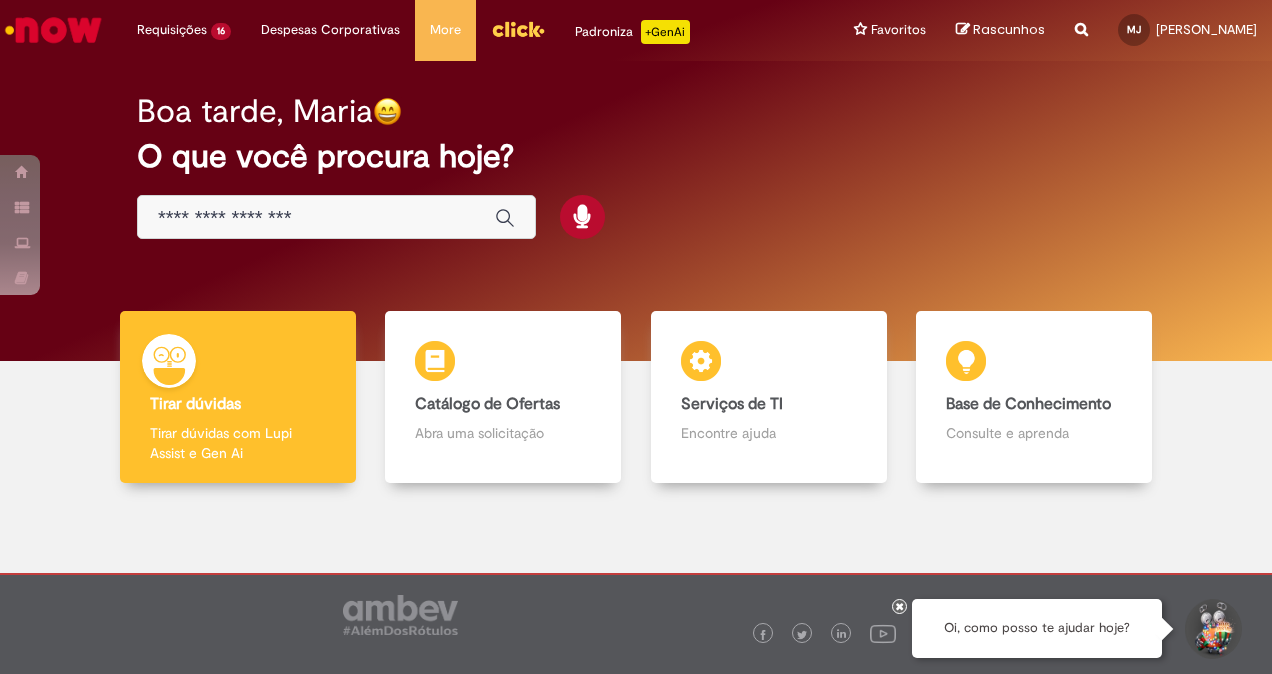 click on "Boa tarde, Maria
O que você procura hoje?" at bounding box center [636, 167] 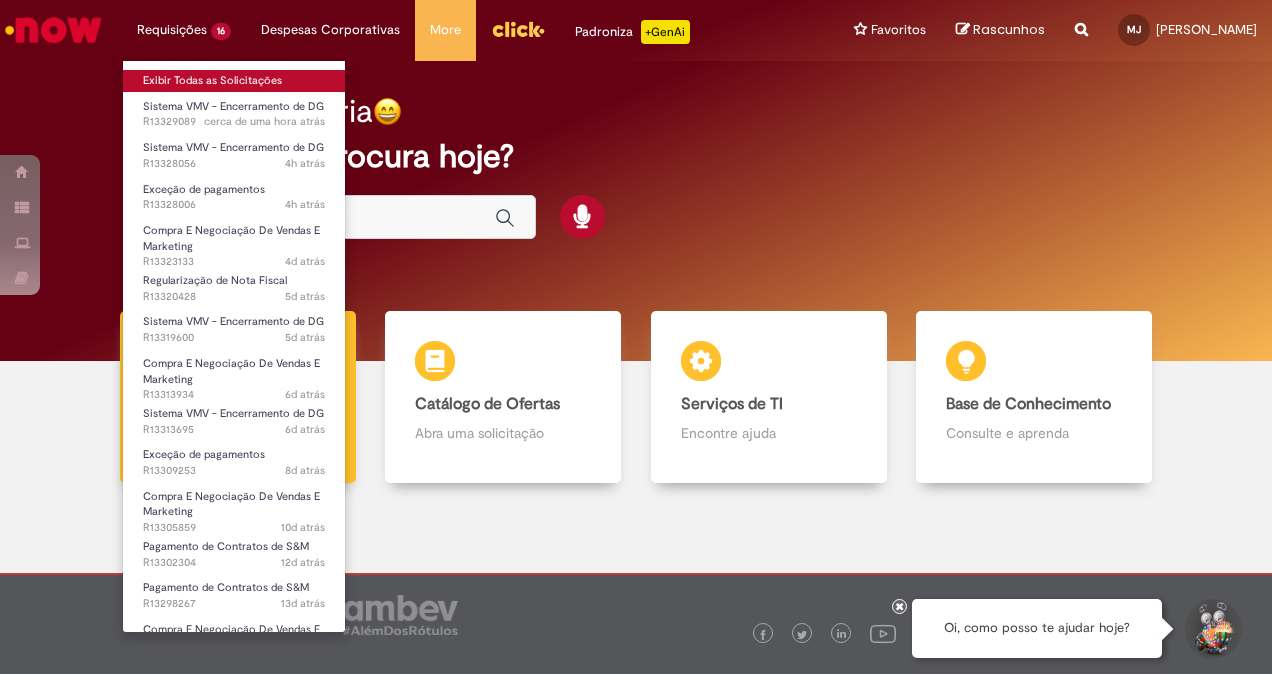 click on "Exibir Todas as Solicitações" at bounding box center (234, 81) 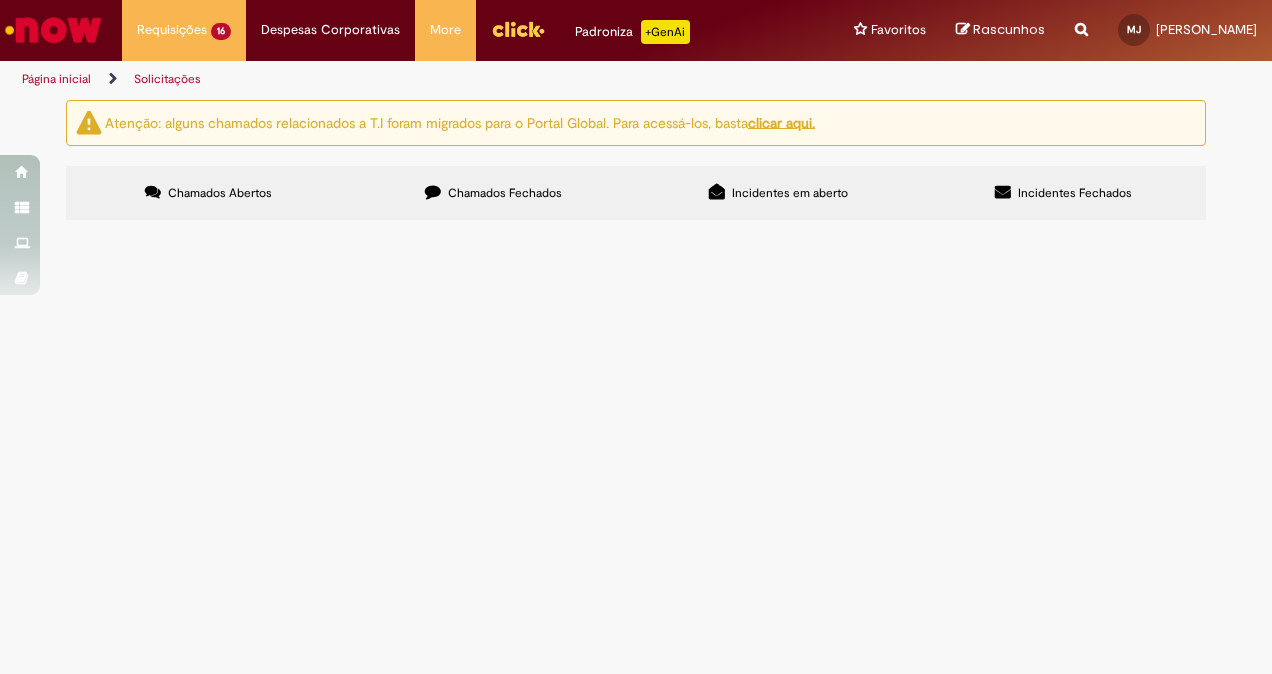 scroll, scrollTop: 366, scrollLeft: 0, axis: vertical 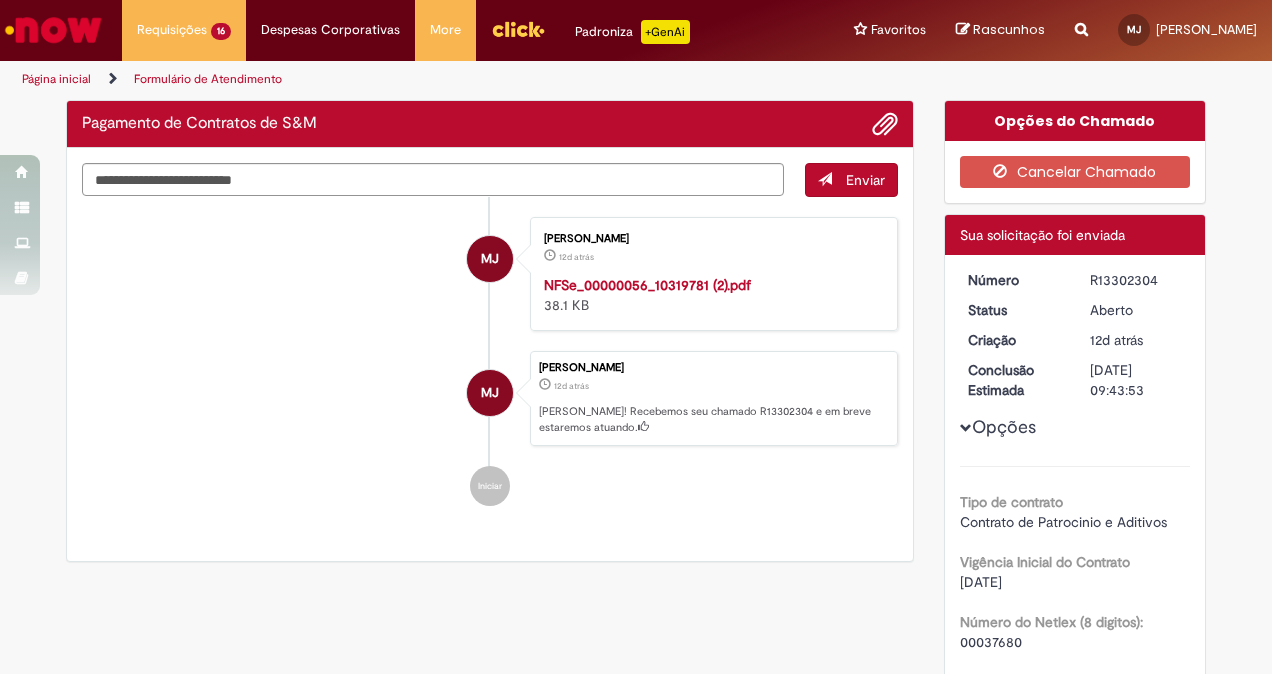 click on "Iniciar" at bounding box center (490, 486) 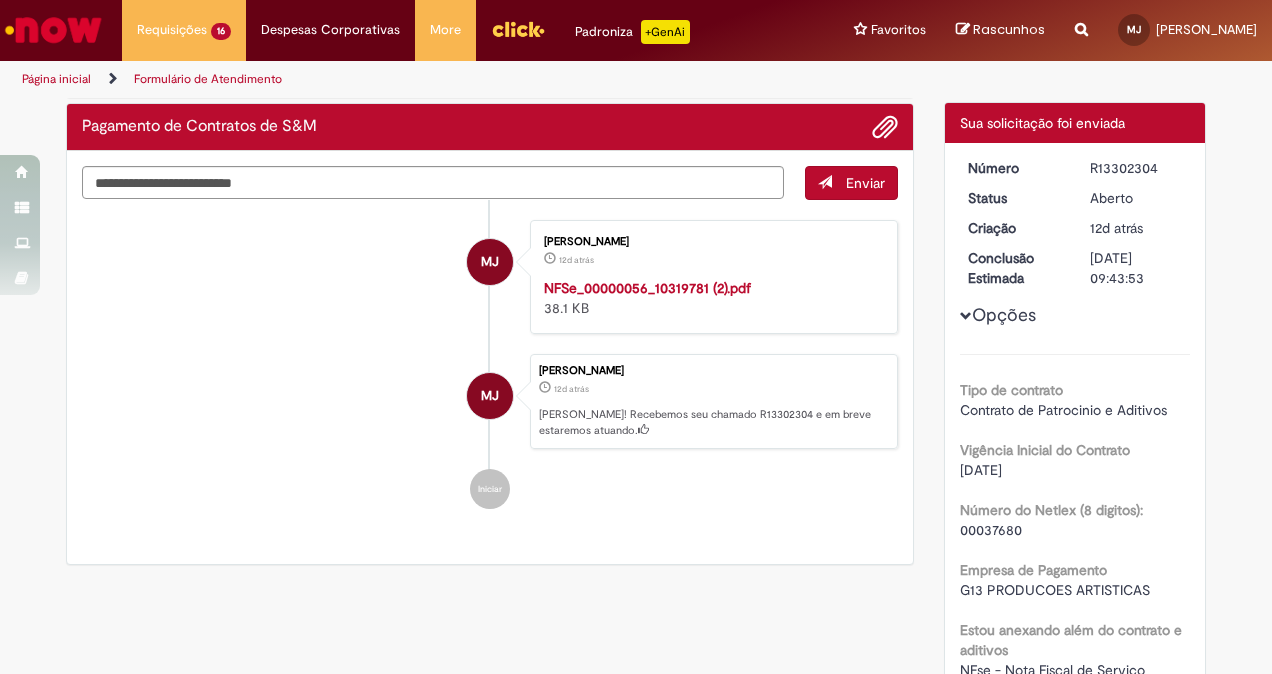 scroll, scrollTop: 0, scrollLeft: 0, axis: both 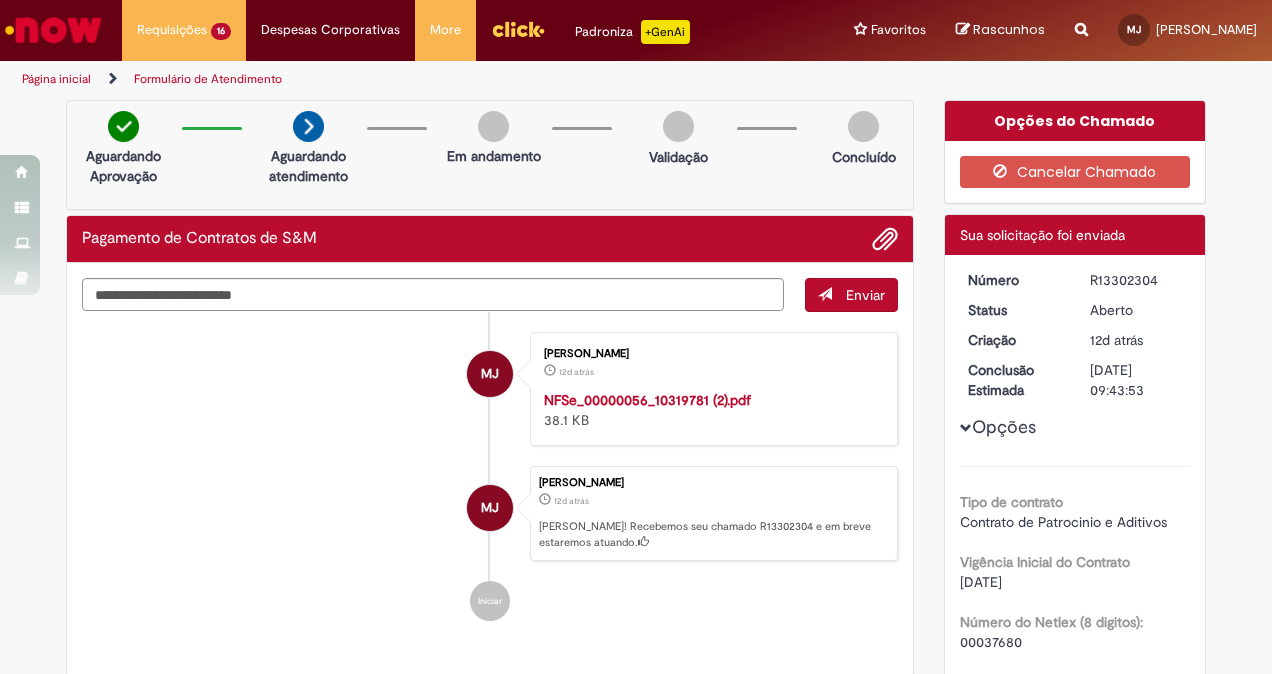 click on "Em andamento" at bounding box center [494, 156] 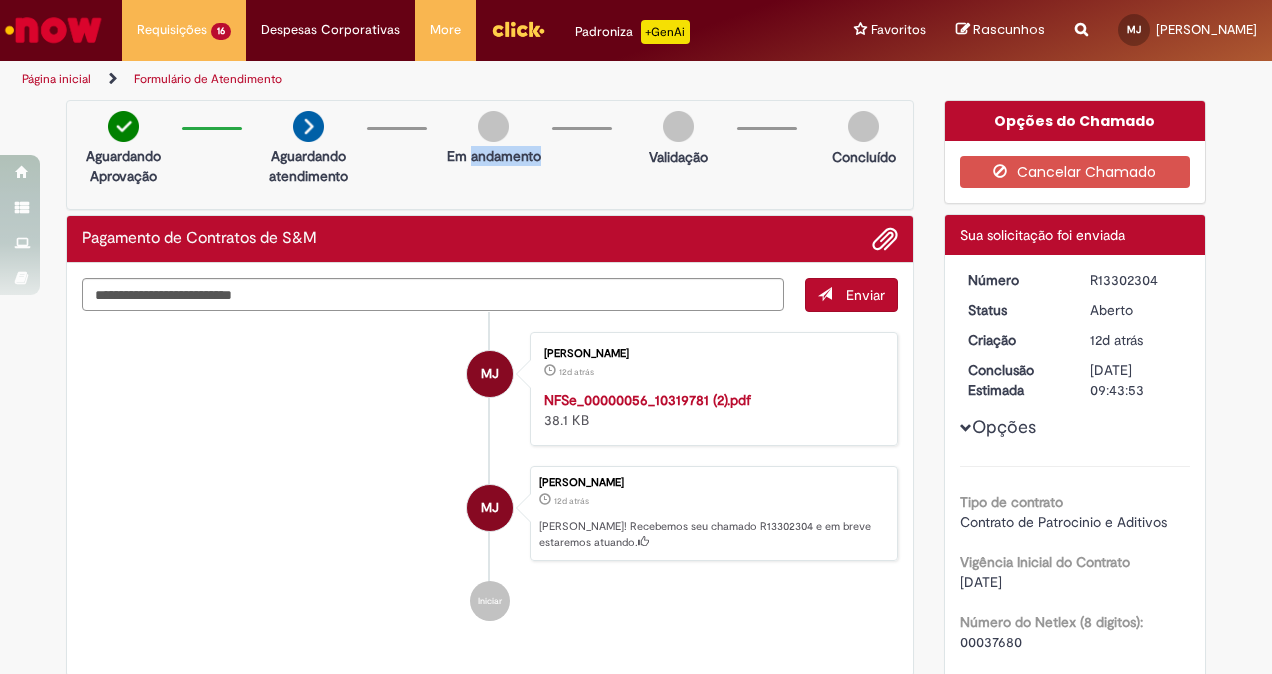 click on "Em andamento" at bounding box center (494, 156) 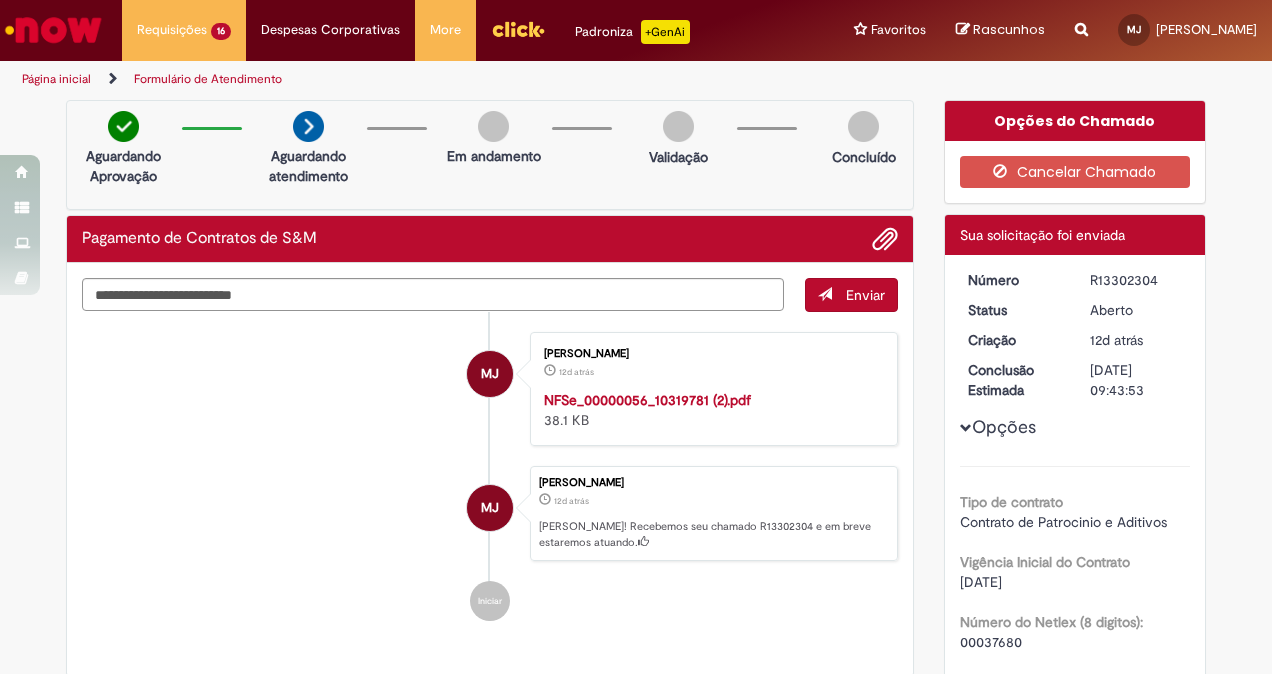 drag, startPoint x: 500, startPoint y: 154, endPoint x: 424, endPoint y: 194, distance: 85.883644 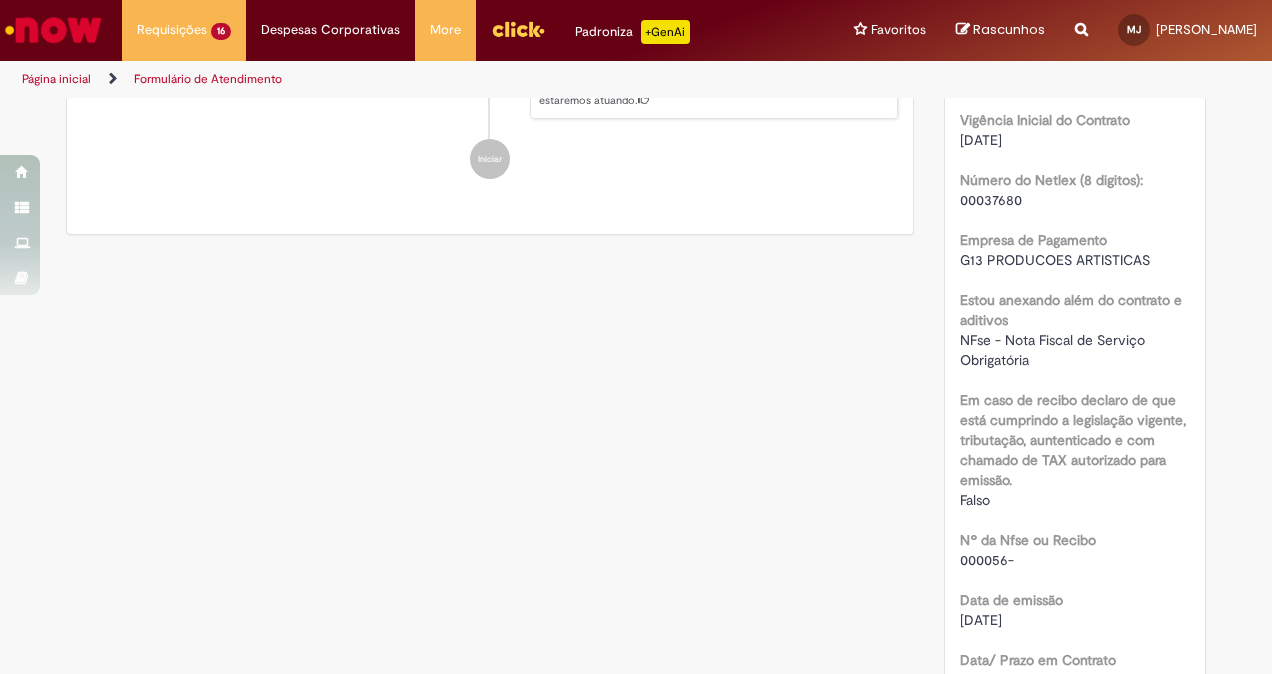scroll, scrollTop: 0, scrollLeft: 0, axis: both 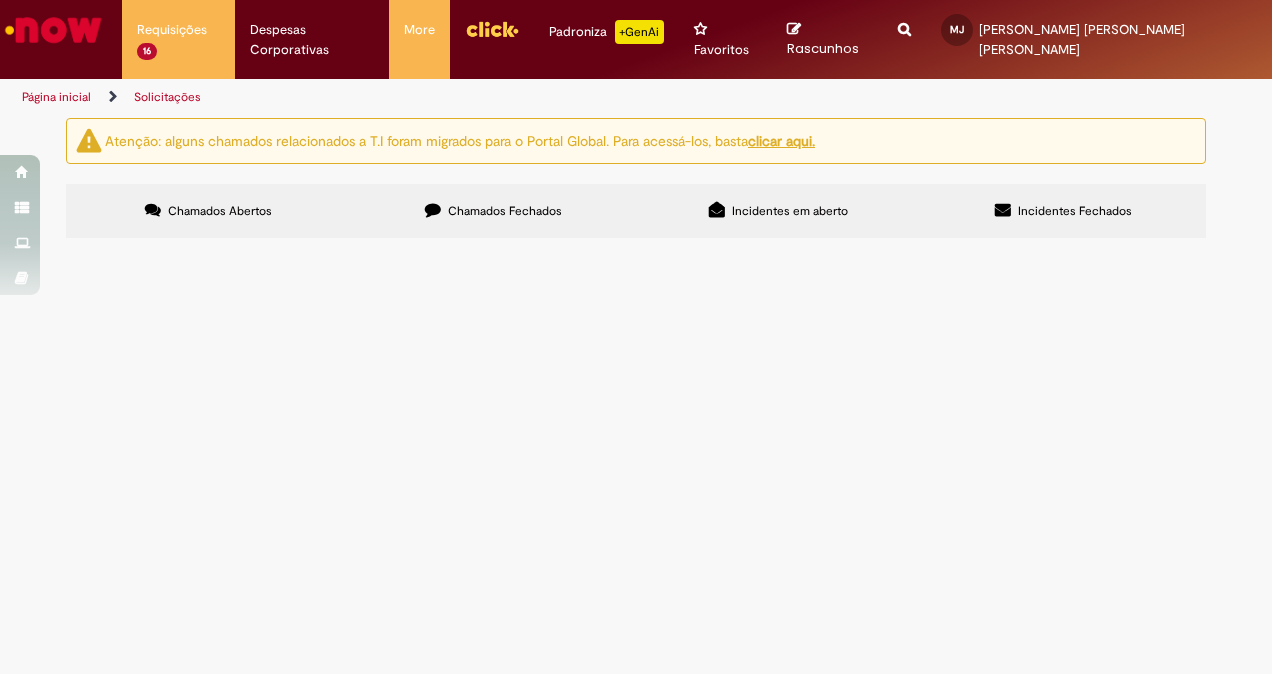 click at bounding box center (53, 30) 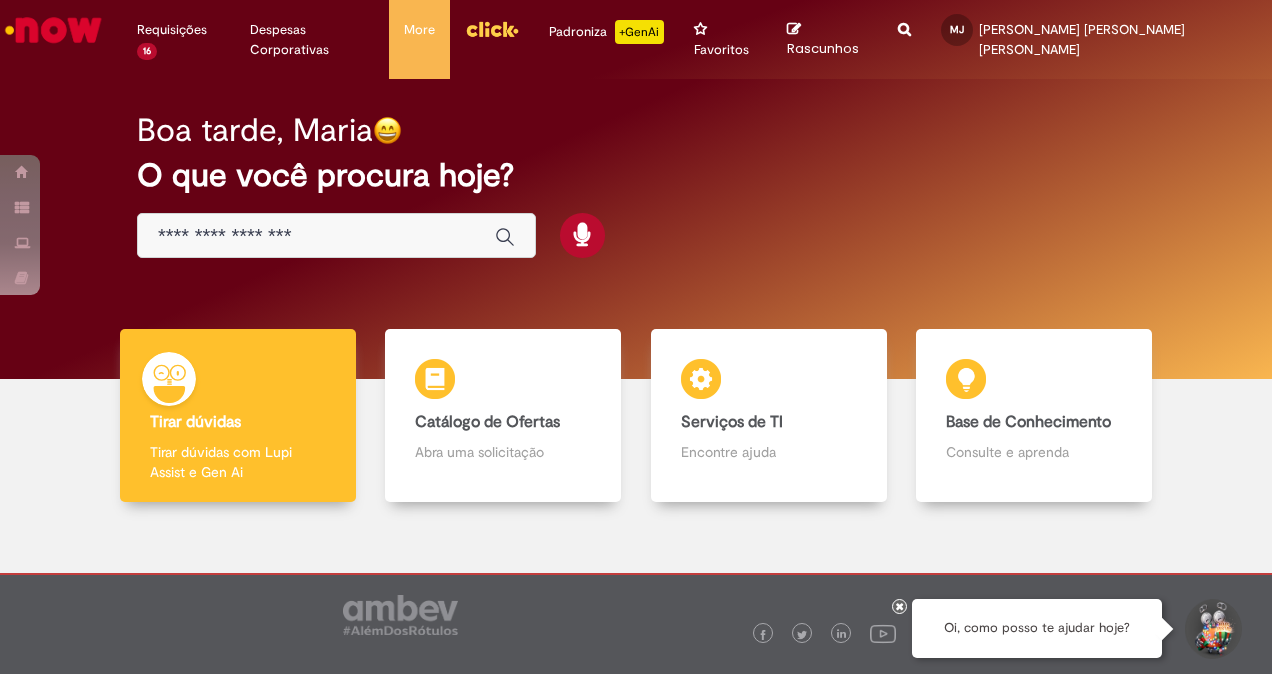 scroll, scrollTop: 0, scrollLeft: 0, axis: both 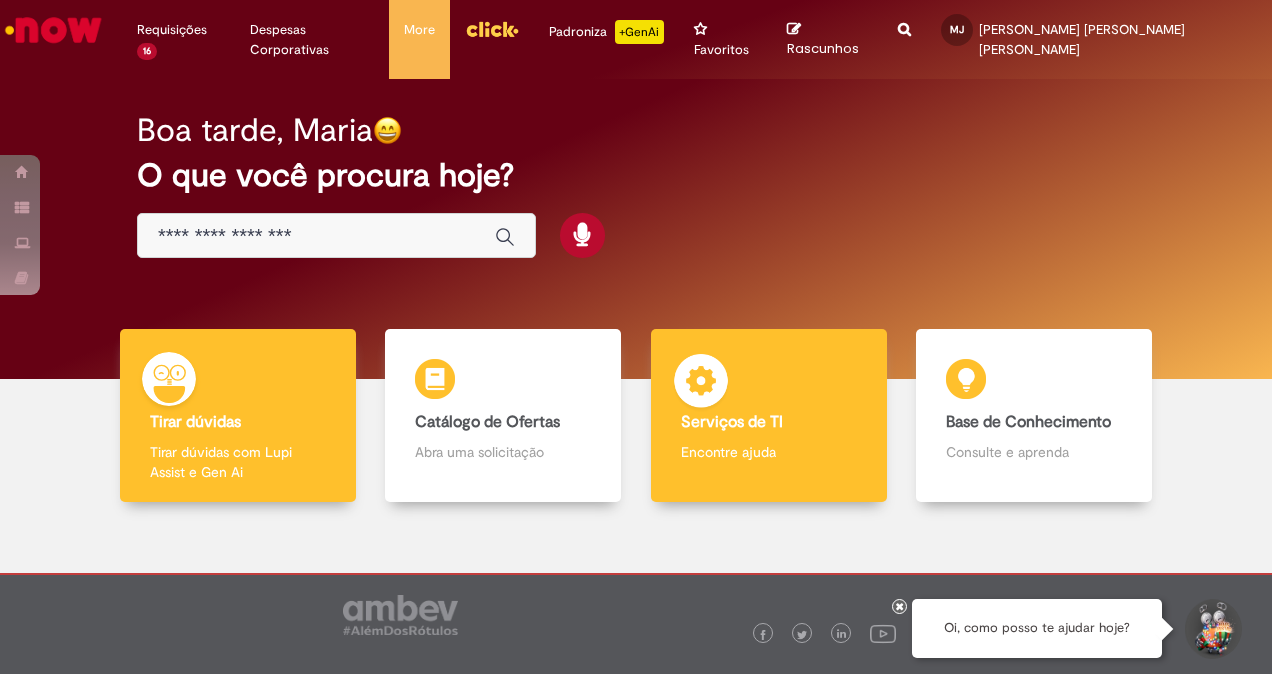 click on "Serviços de TI
Serviços de TI
Encontre ajuda" at bounding box center (769, 415) 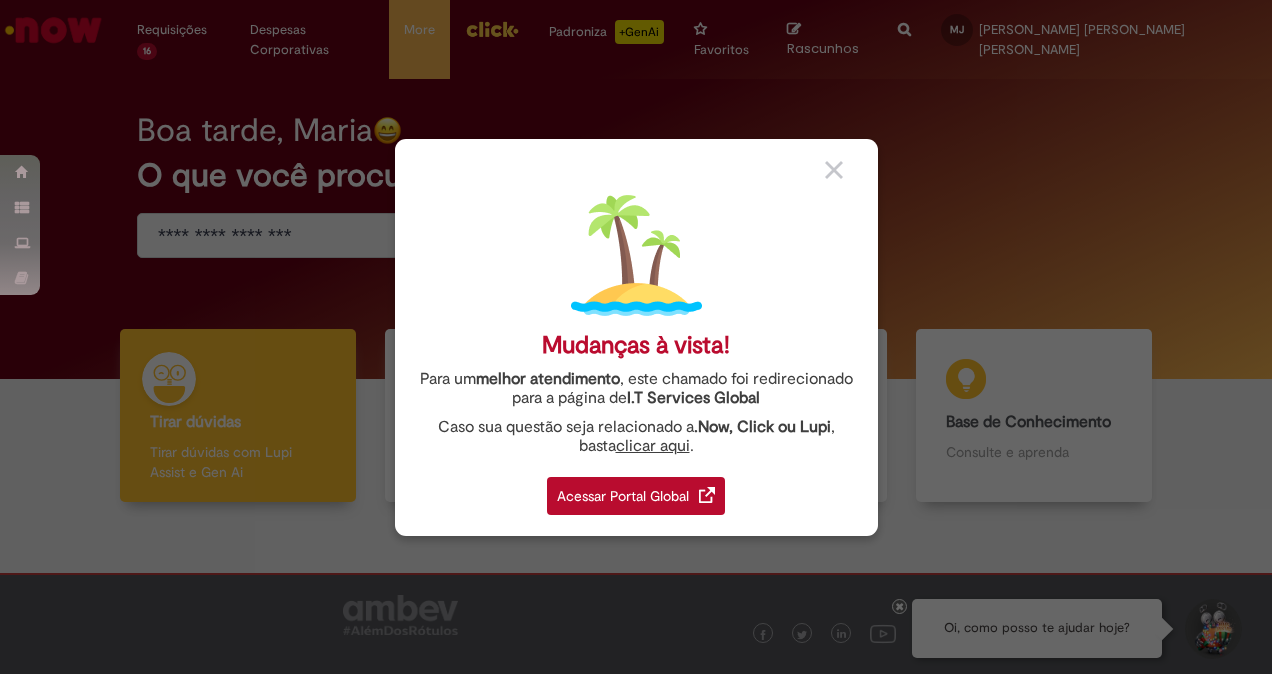 click on "Acessar Portal Global" at bounding box center [636, 496] 